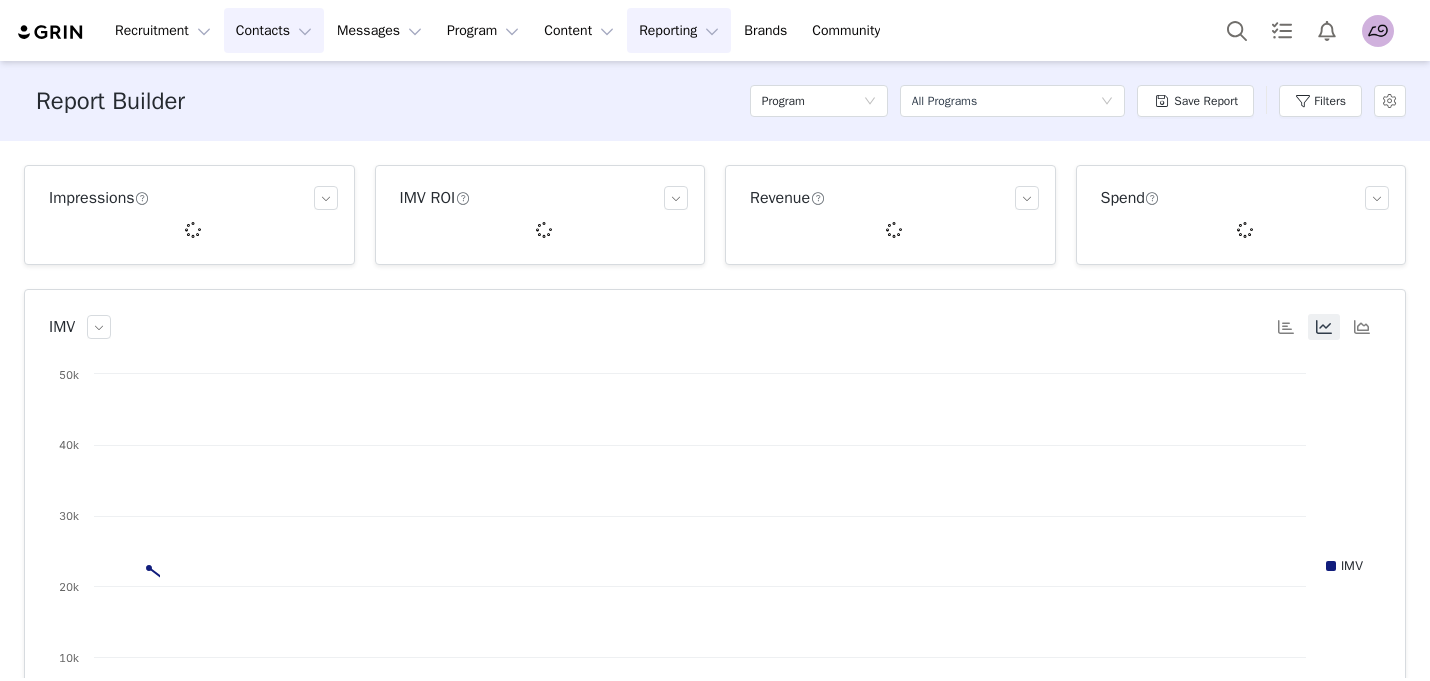 click on "Contacts Contacts" at bounding box center [274, 30] 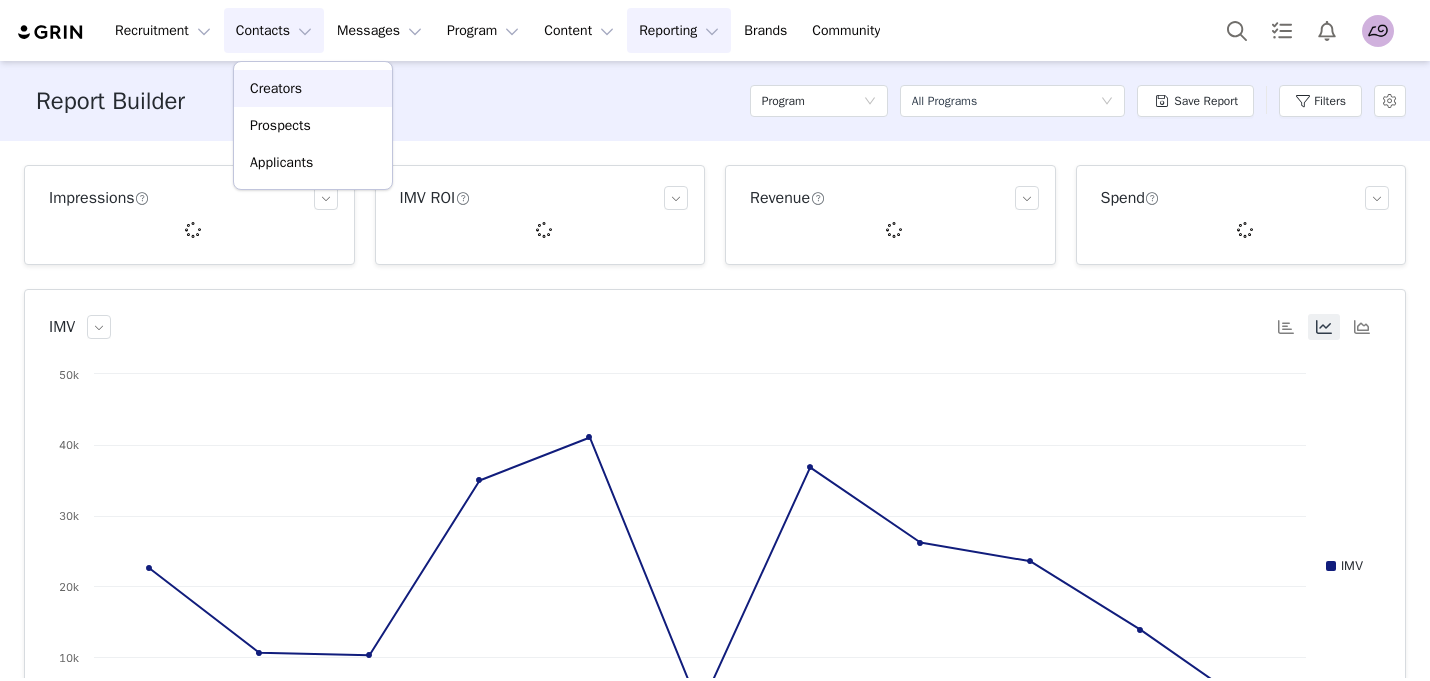 click on "Creators" at bounding box center [276, 88] 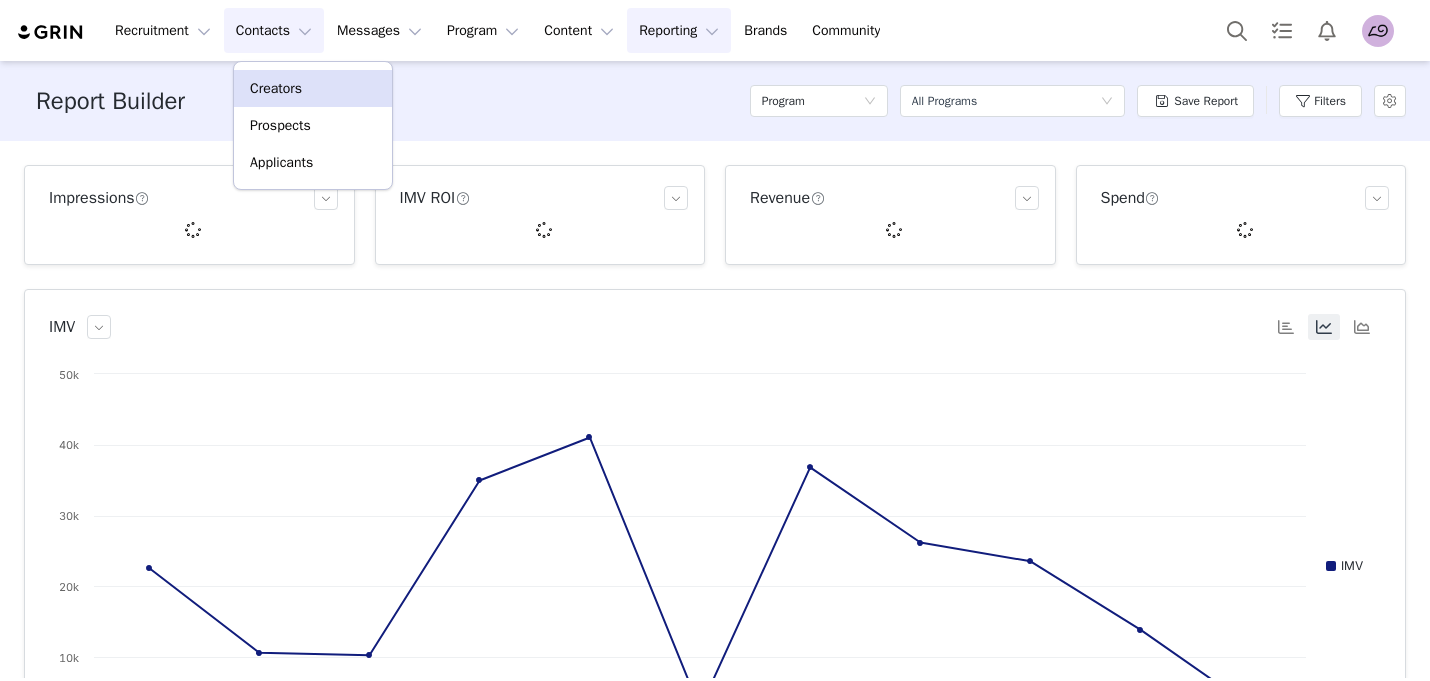 scroll, scrollTop: 0, scrollLeft: 0, axis: both 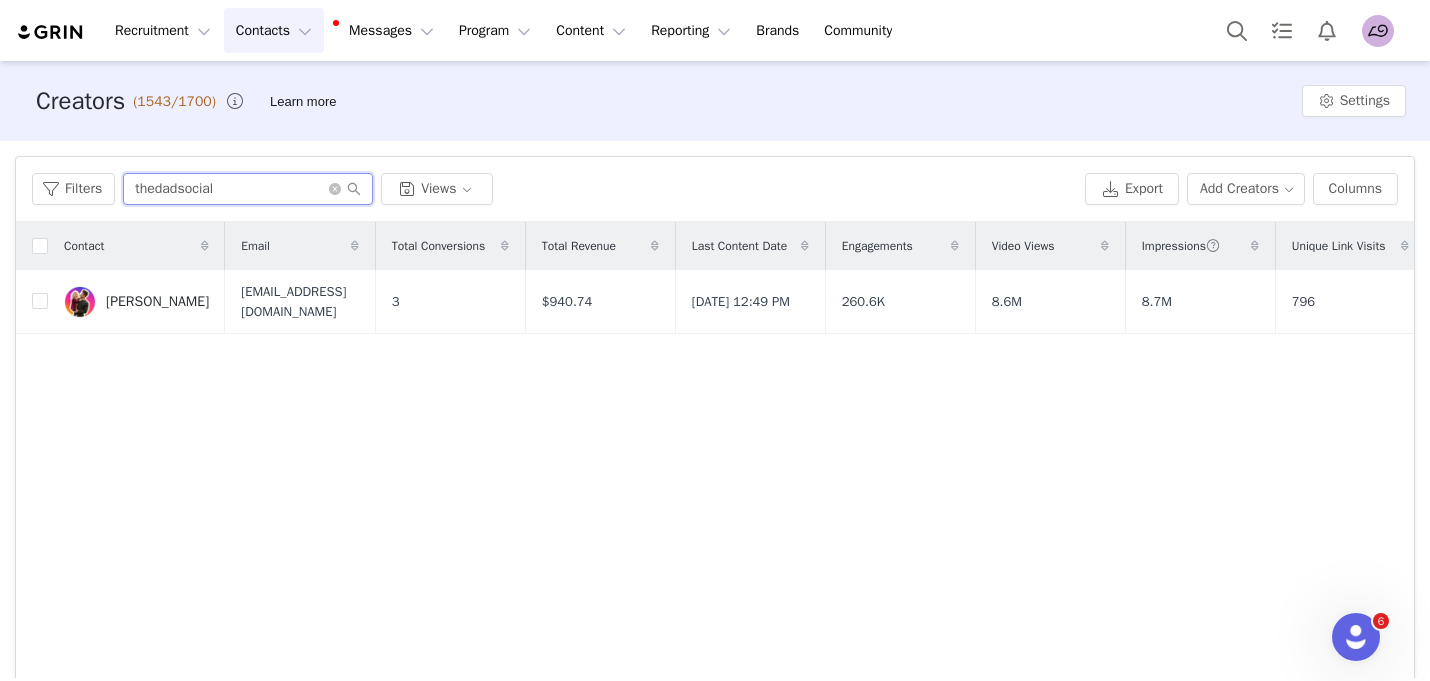 drag, startPoint x: 236, startPoint y: 189, endPoint x: 9, endPoint y: 146, distance: 231.03679 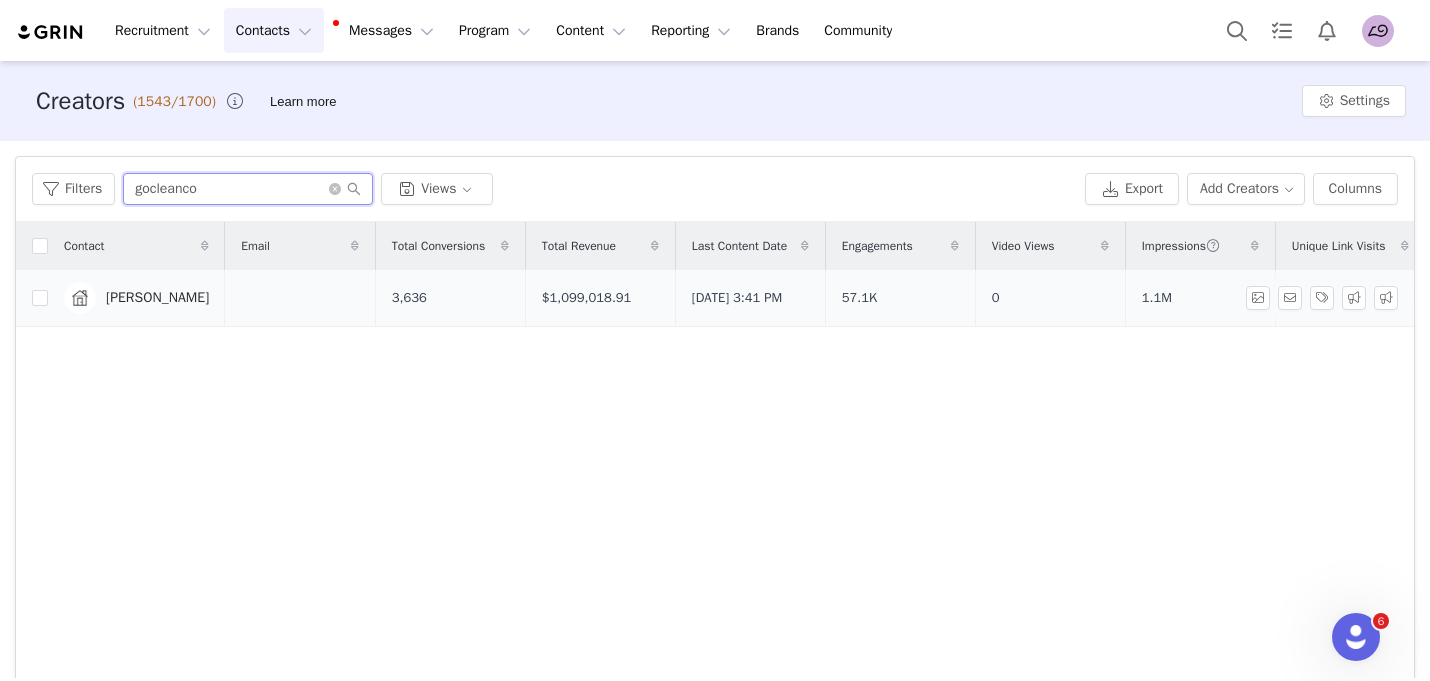 type on "gocleanco" 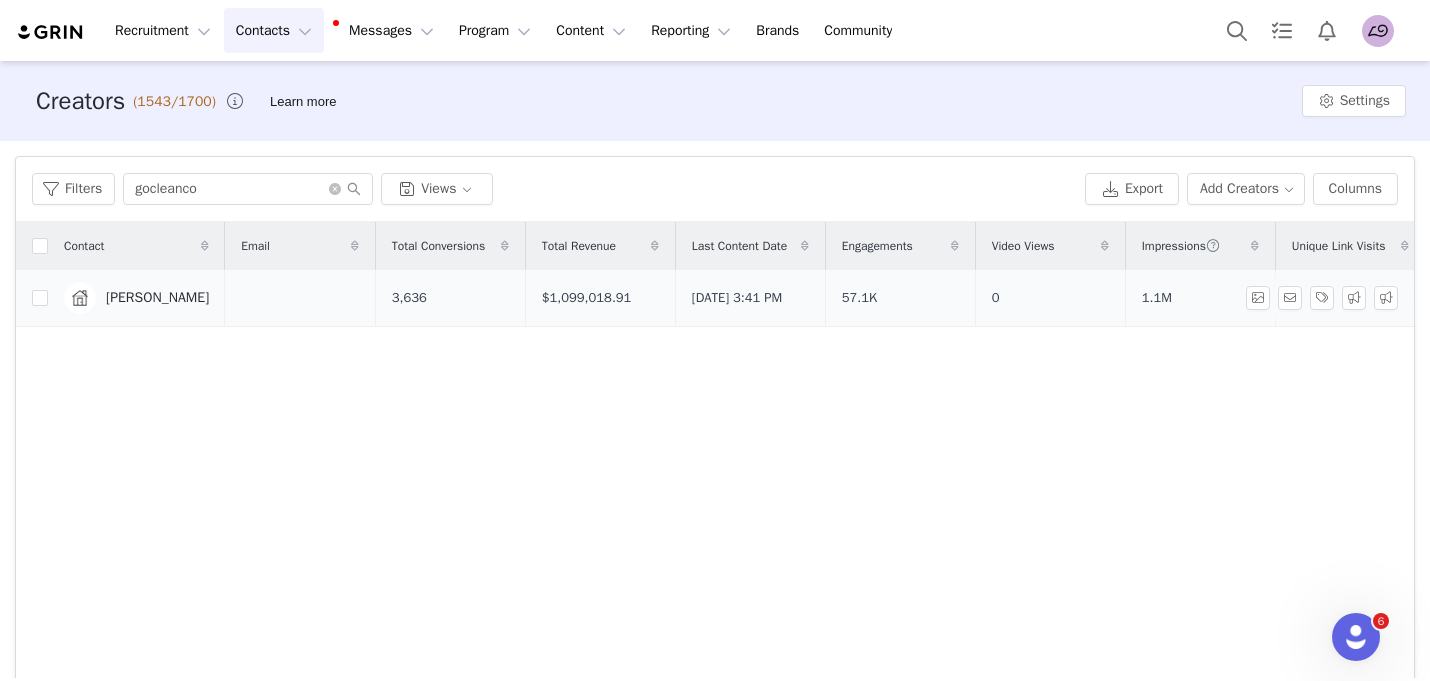 click on "[PERSON_NAME]" at bounding box center (157, 298) 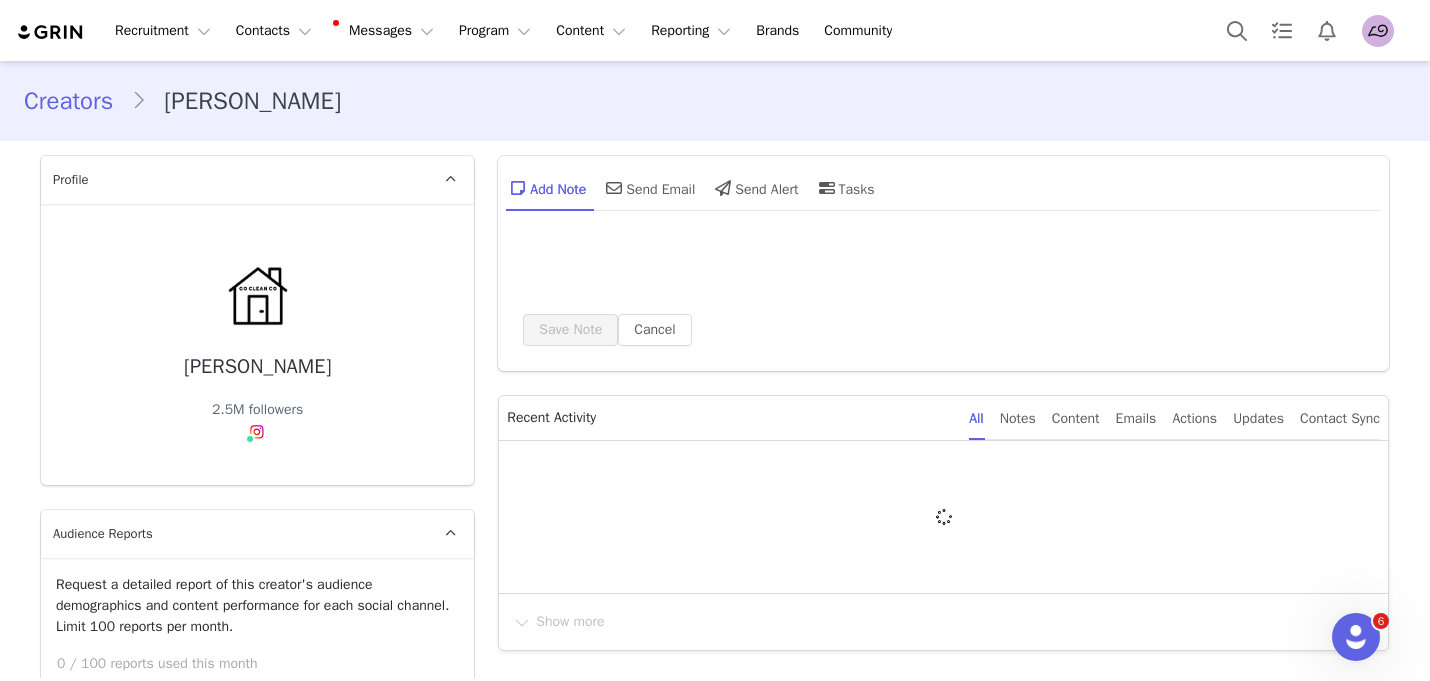 type on "+1 ([GEOGRAPHIC_DATA])" 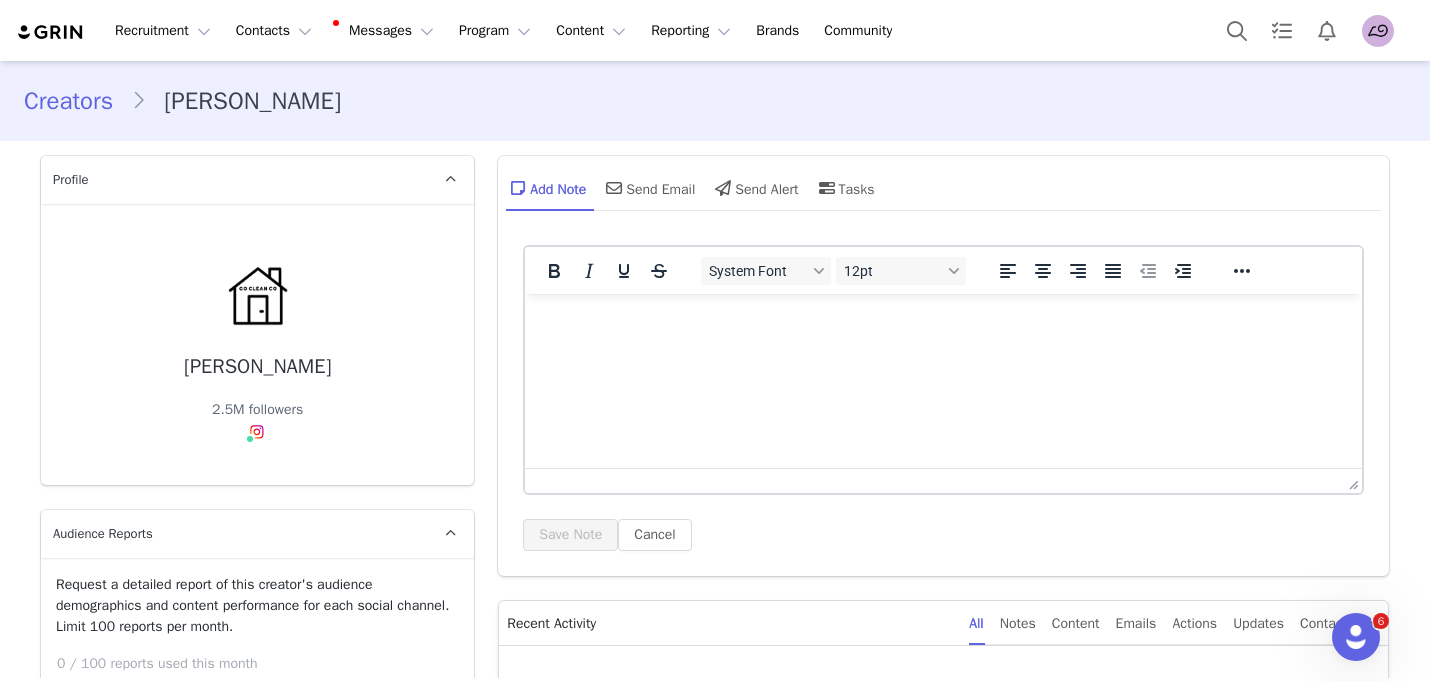 scroll, scrollTop: 2831, scrollLeft: 0, axis: vertical 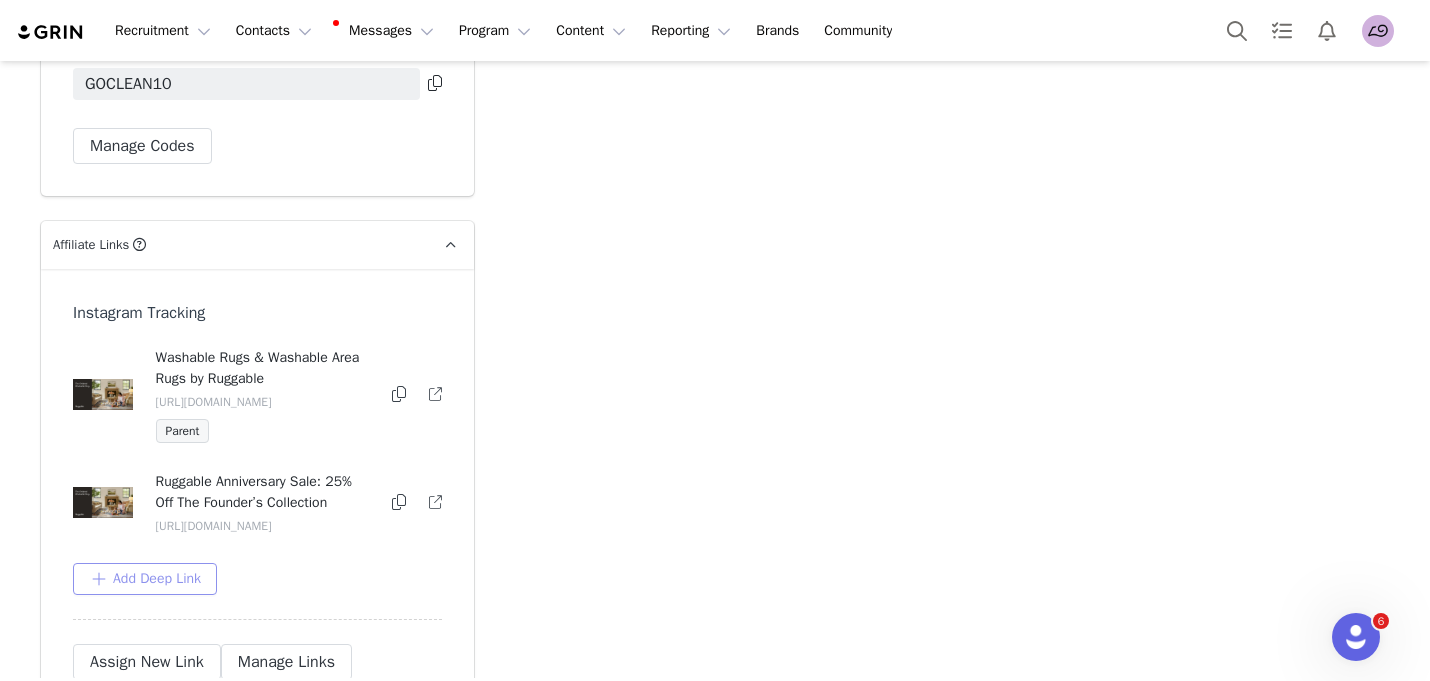 click on "Add Deep Link" at bounding box center [145, 579] 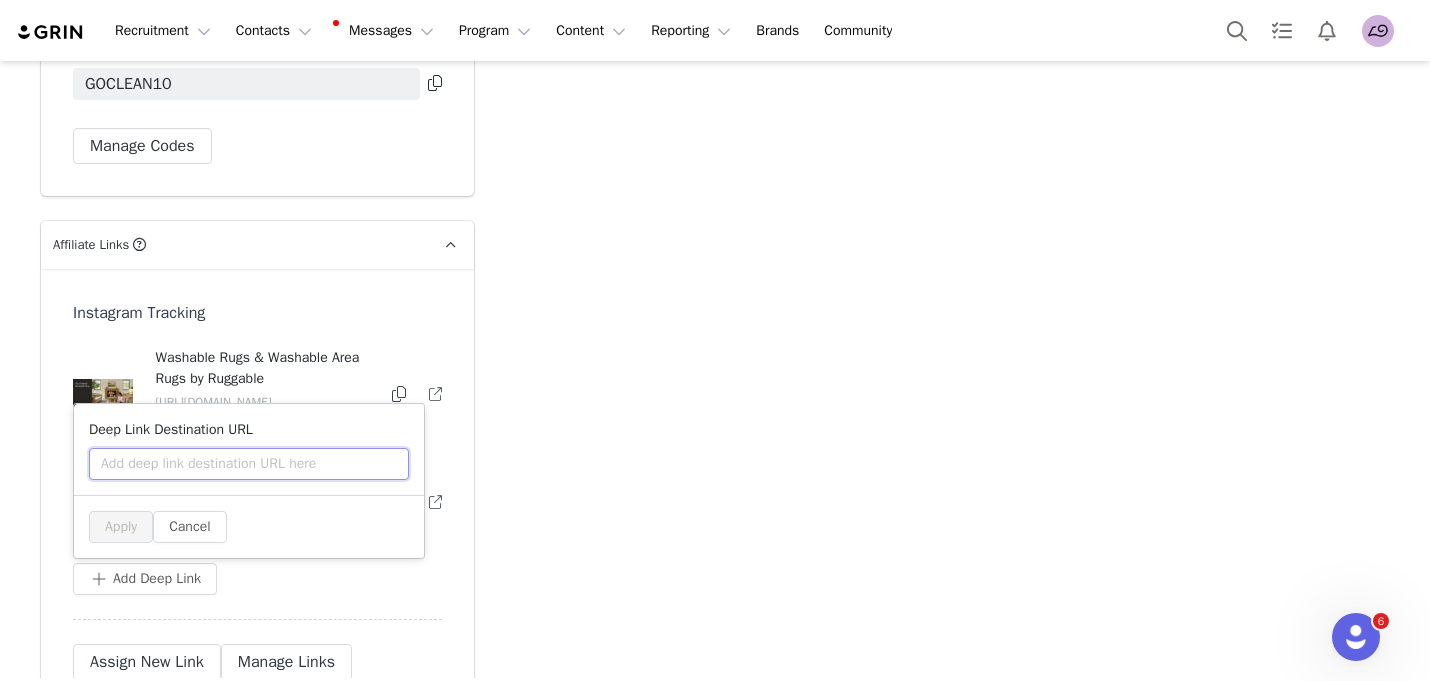 click at bounding box center (249, 464) 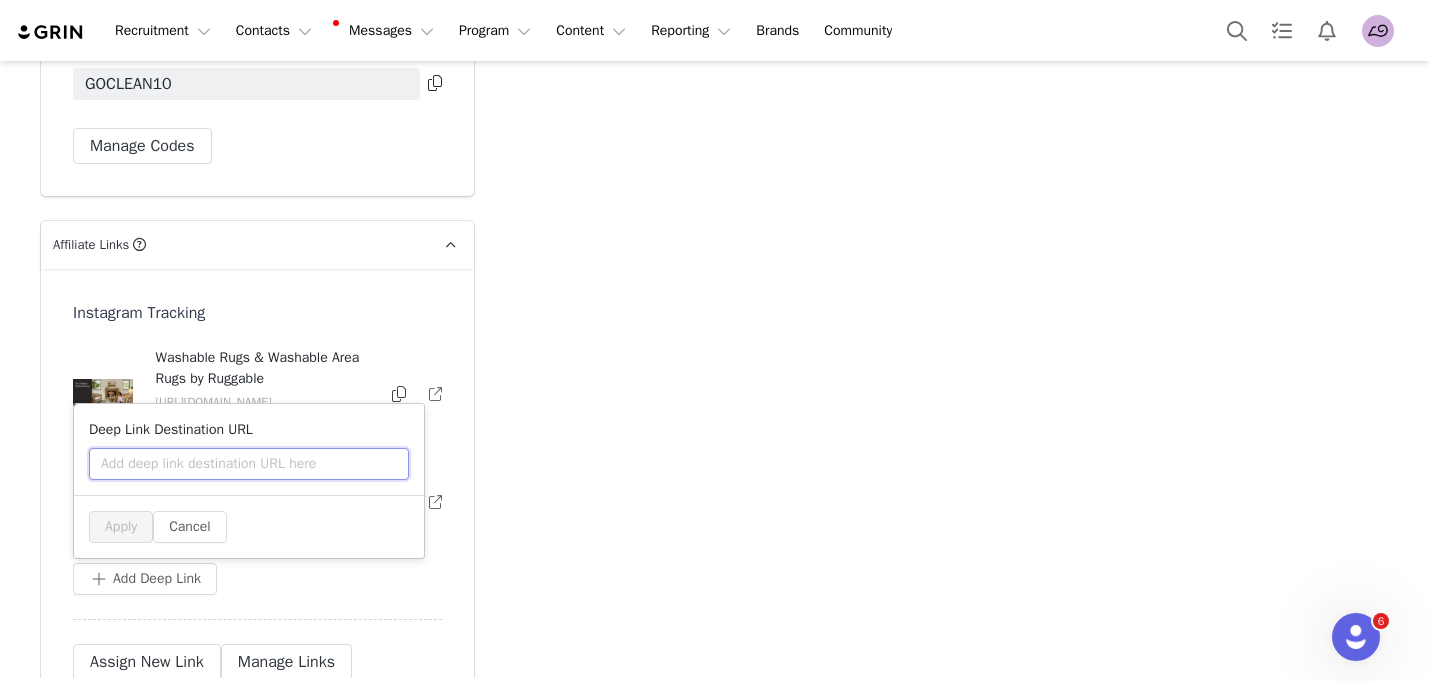 paste on "[URL][DOMAIN_NAME][PERSON_NAME]" 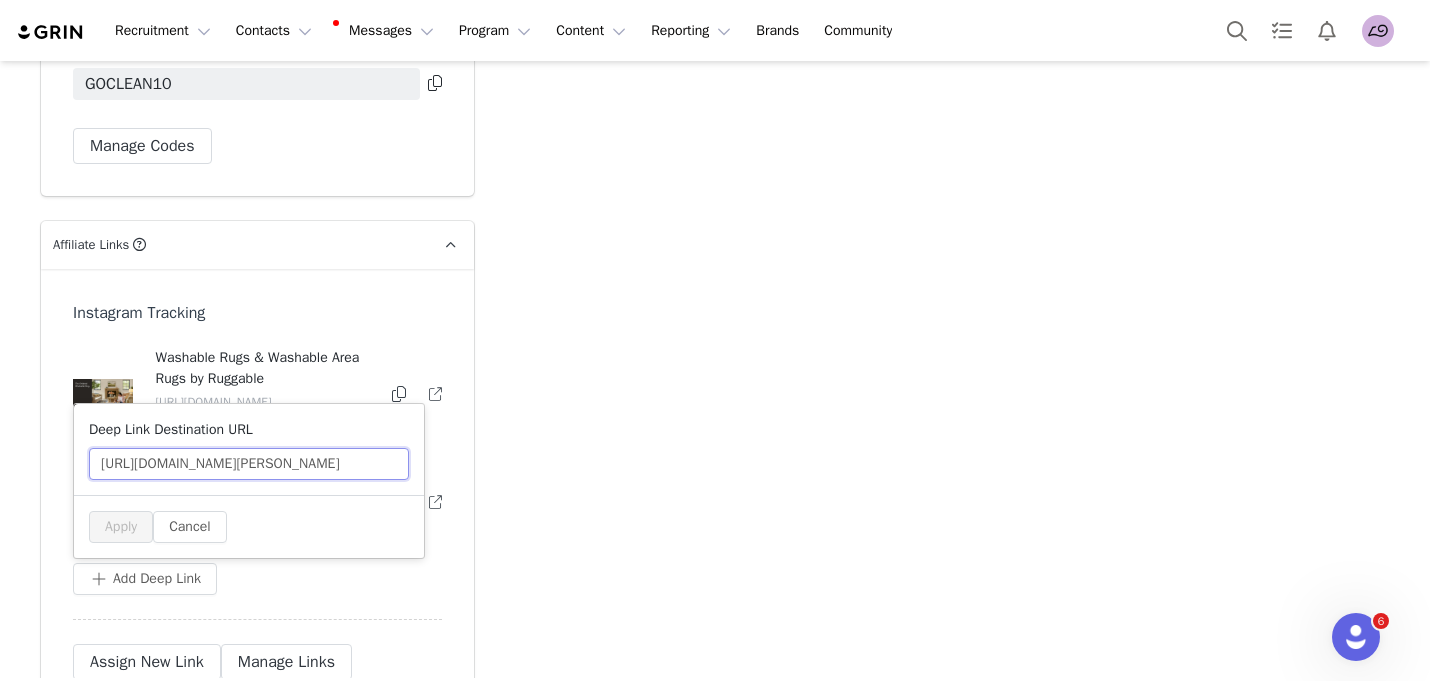 scroll, scrollTop: 0, scrollLeft: 287, axis: horizontal 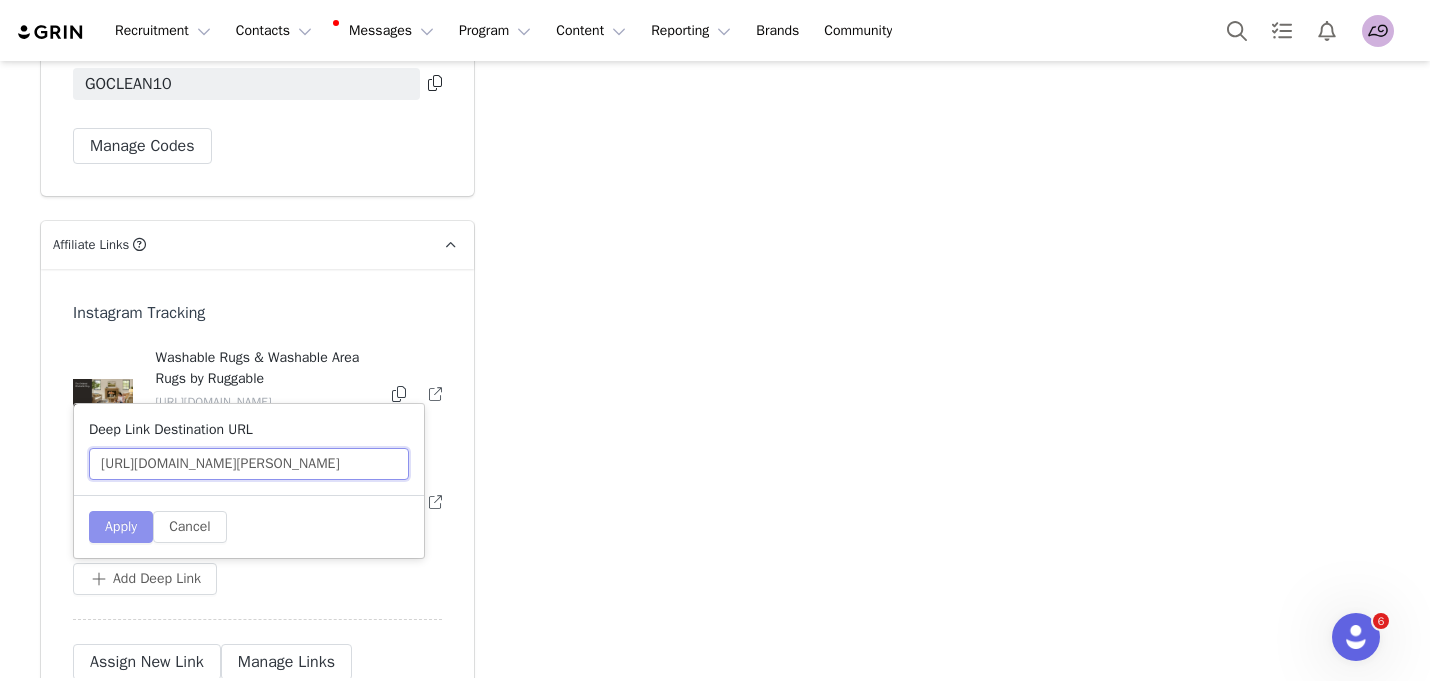type on "[URL][DOMAIN_NAME][PERSON_NAME]" 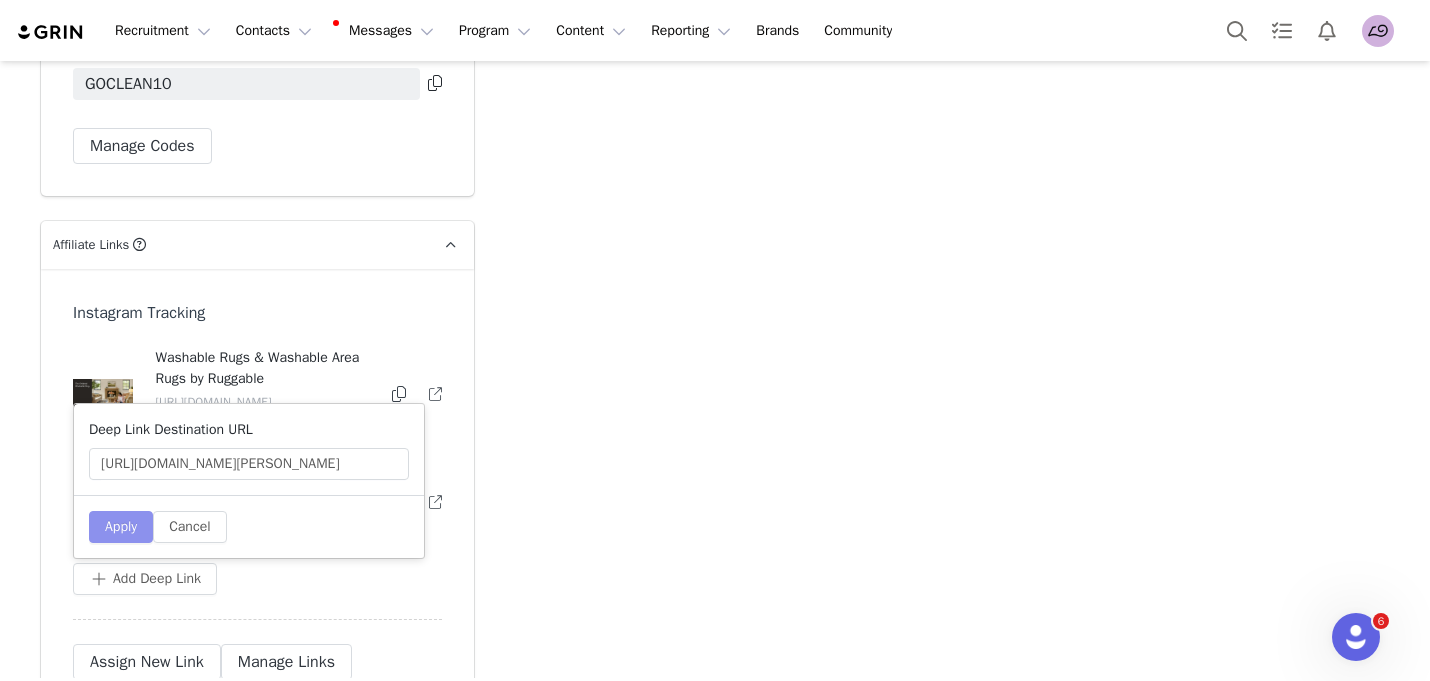 click on "Apply" at bounding box center [121, 527] 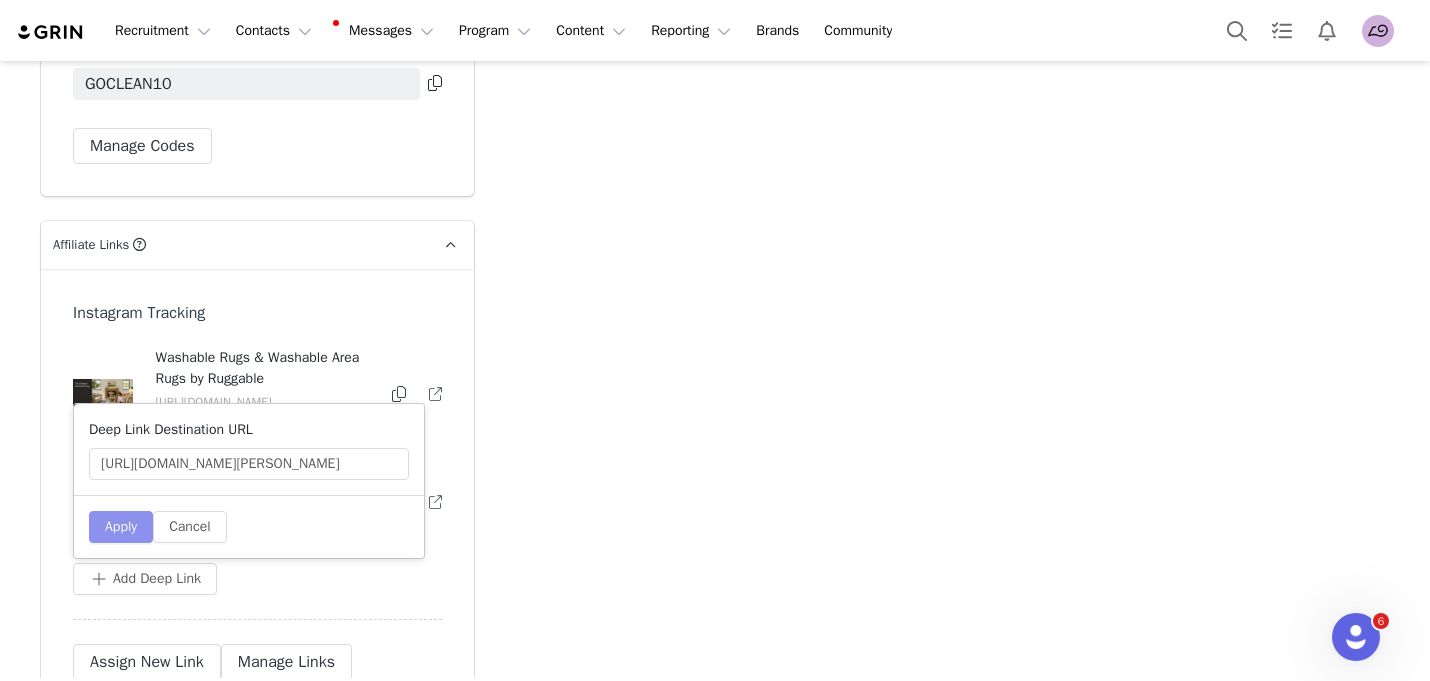 type 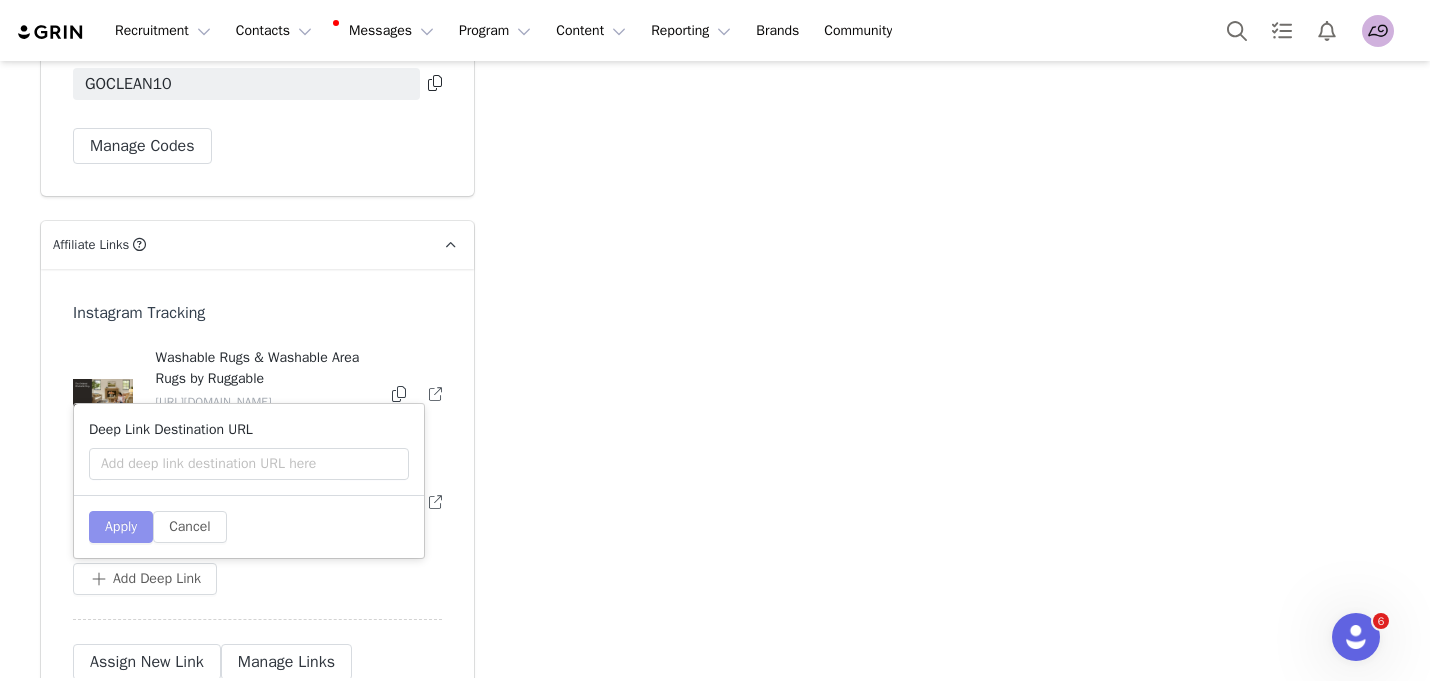 scroll, scrollTop: 0, scrollLeft: 0, axis: both 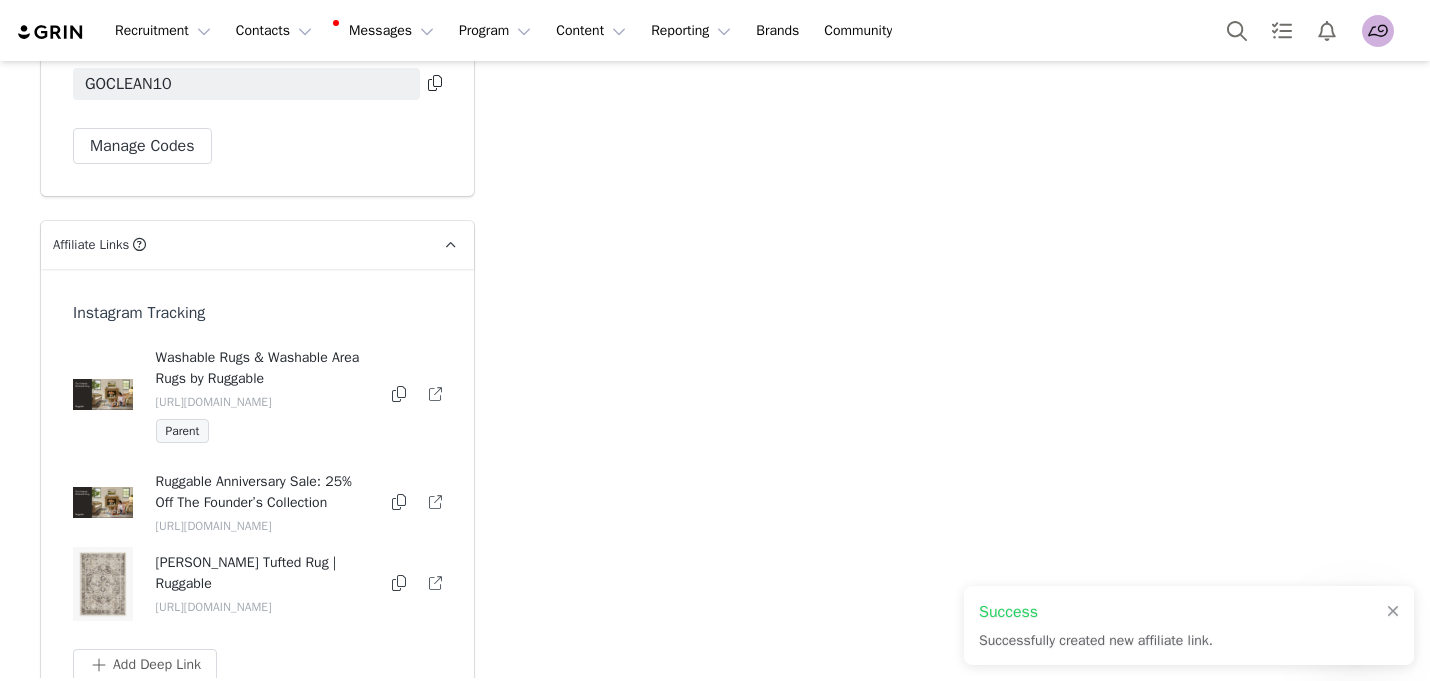 click at bounding box center (399, 583) 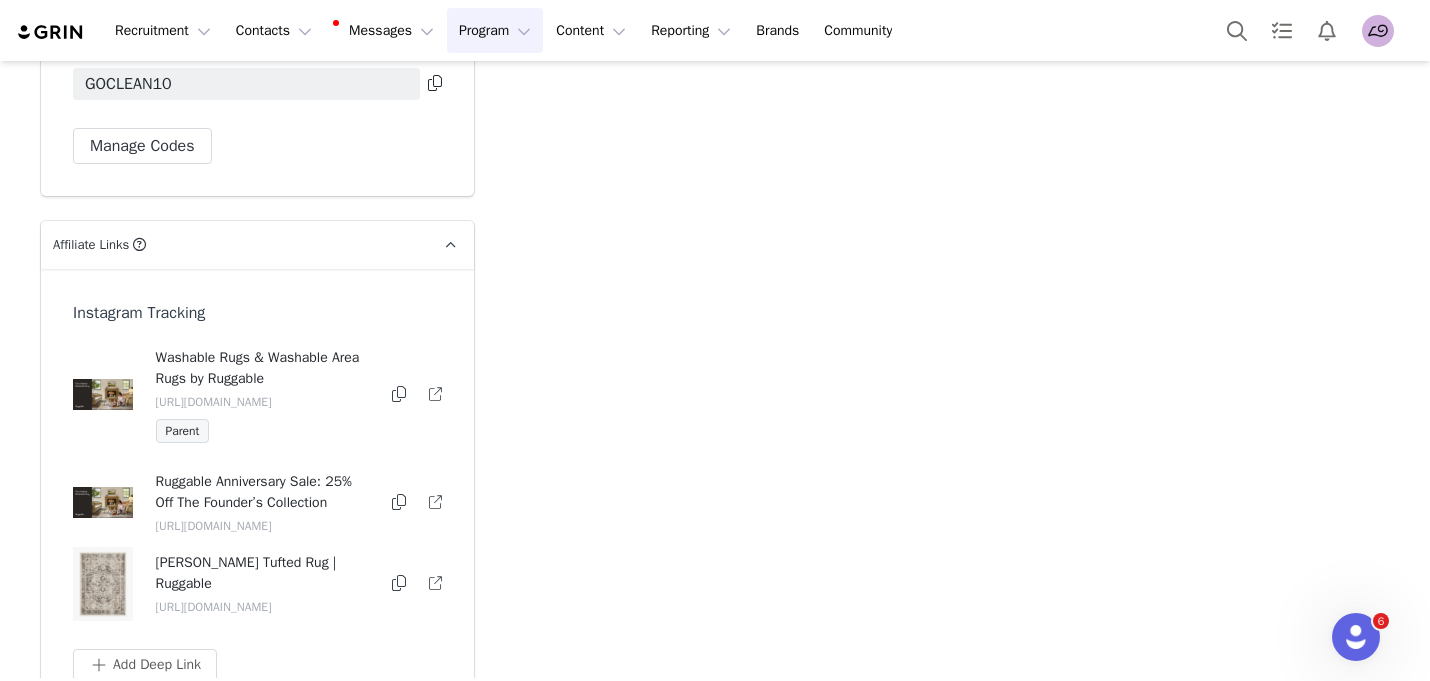 click on "Program Program" at bounding box center (495, 30) 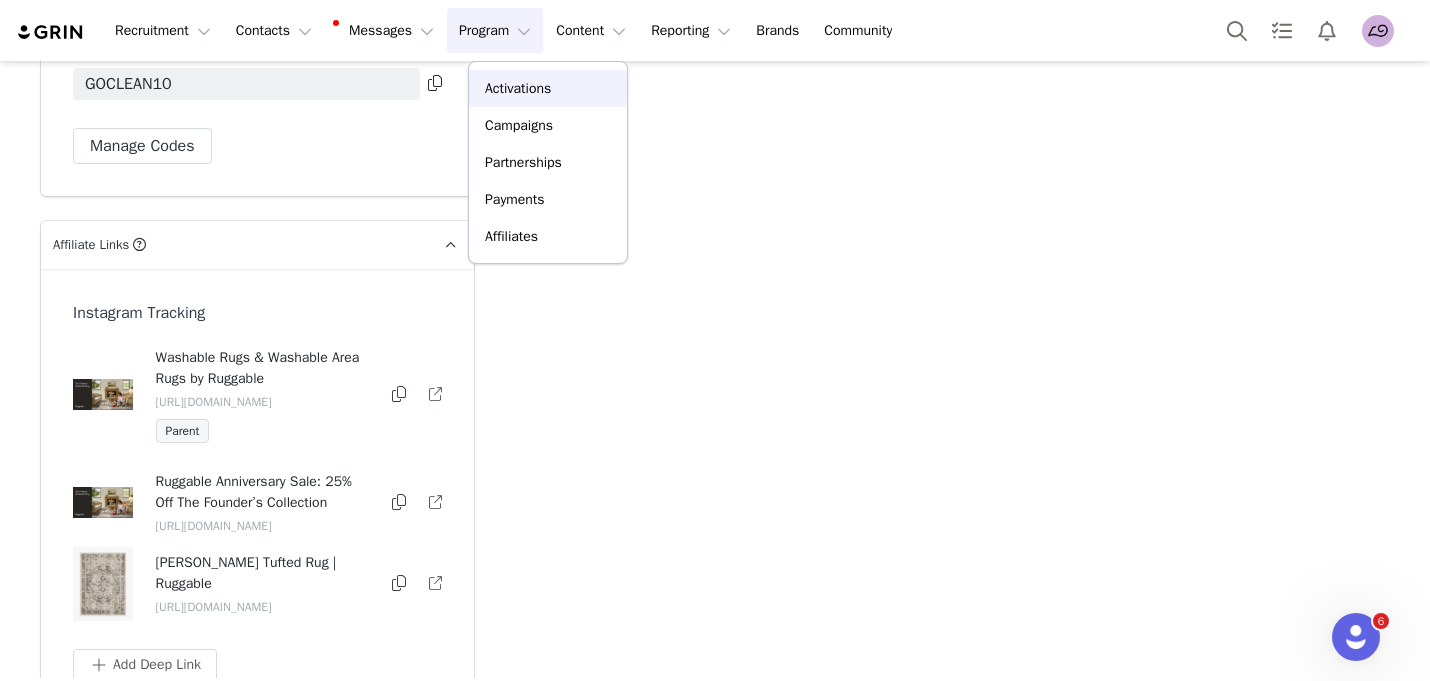click on "Activations" at bounding box center (548, 88) 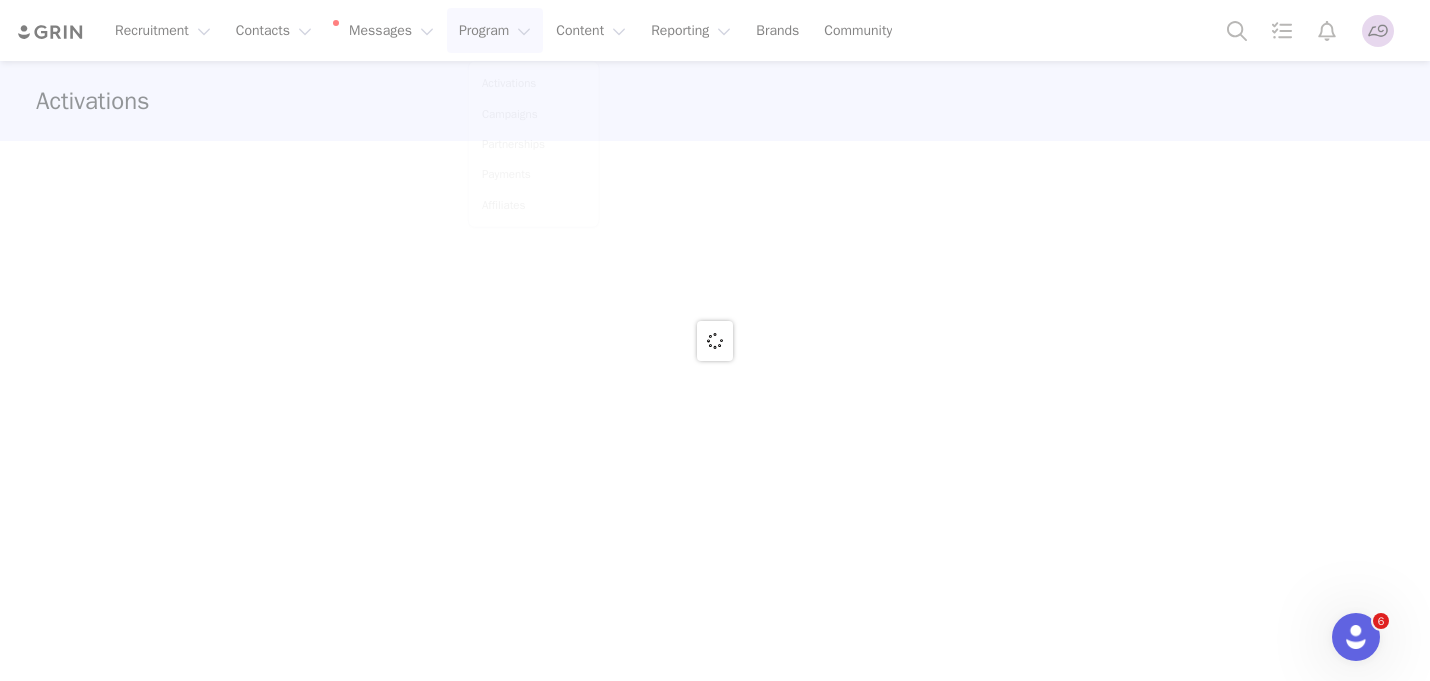 scroll, scrollTop: 0, scrollLeft: 0, axis: both 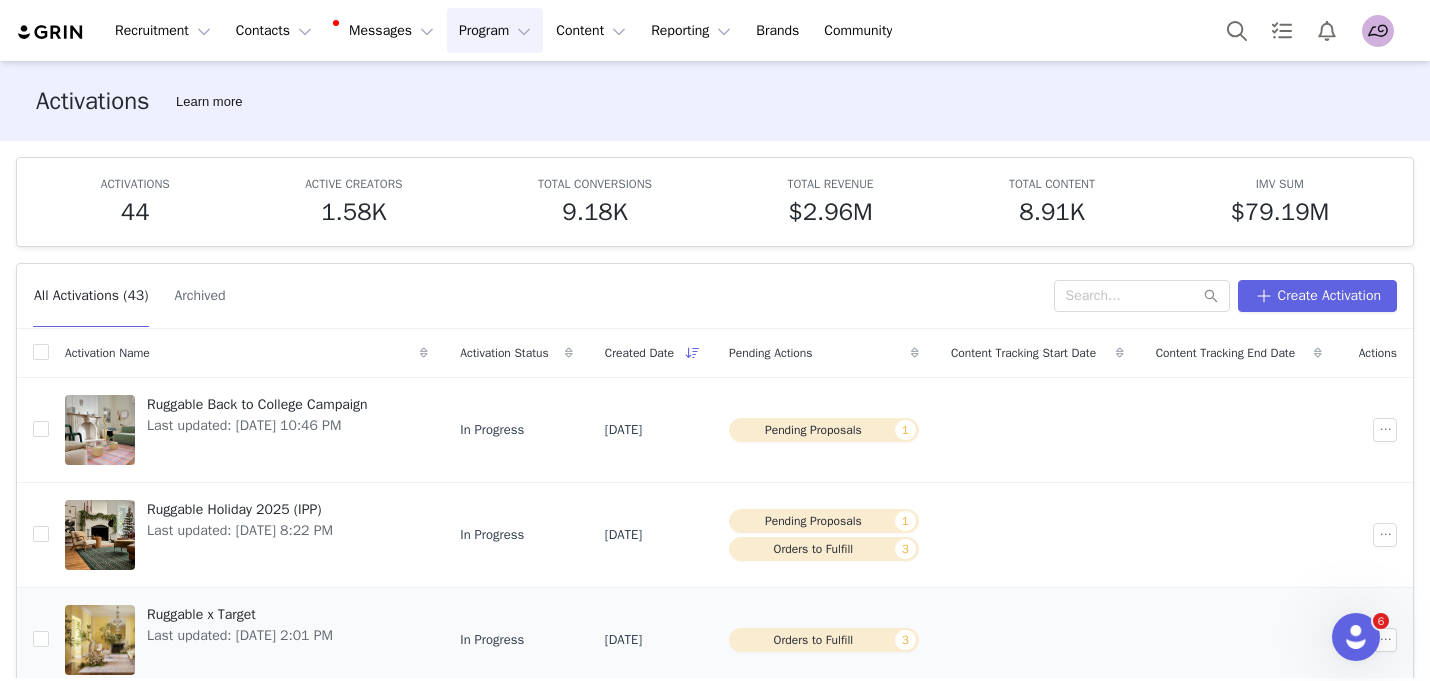 click on "Ruggable x Target" at bounding box center [240, 614] 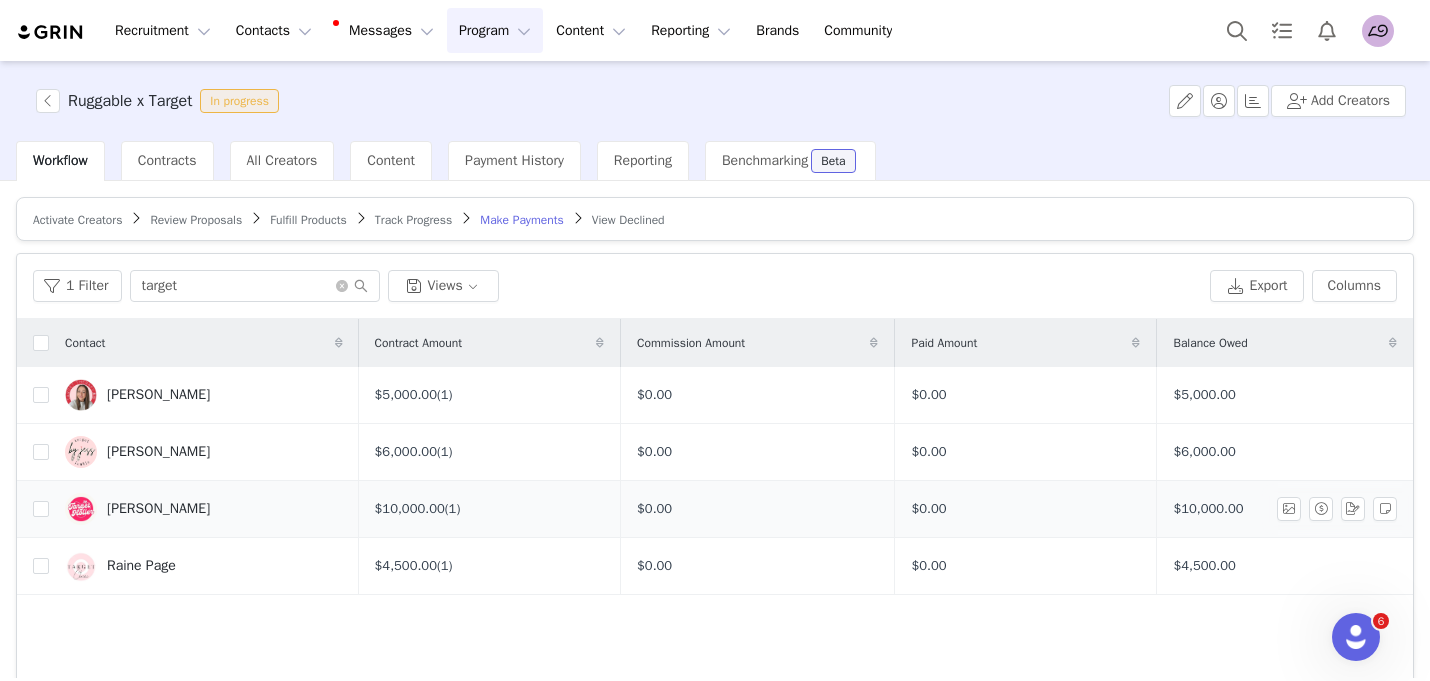 click on "[PERSON_NAME]" at bounding box center [158, 509] 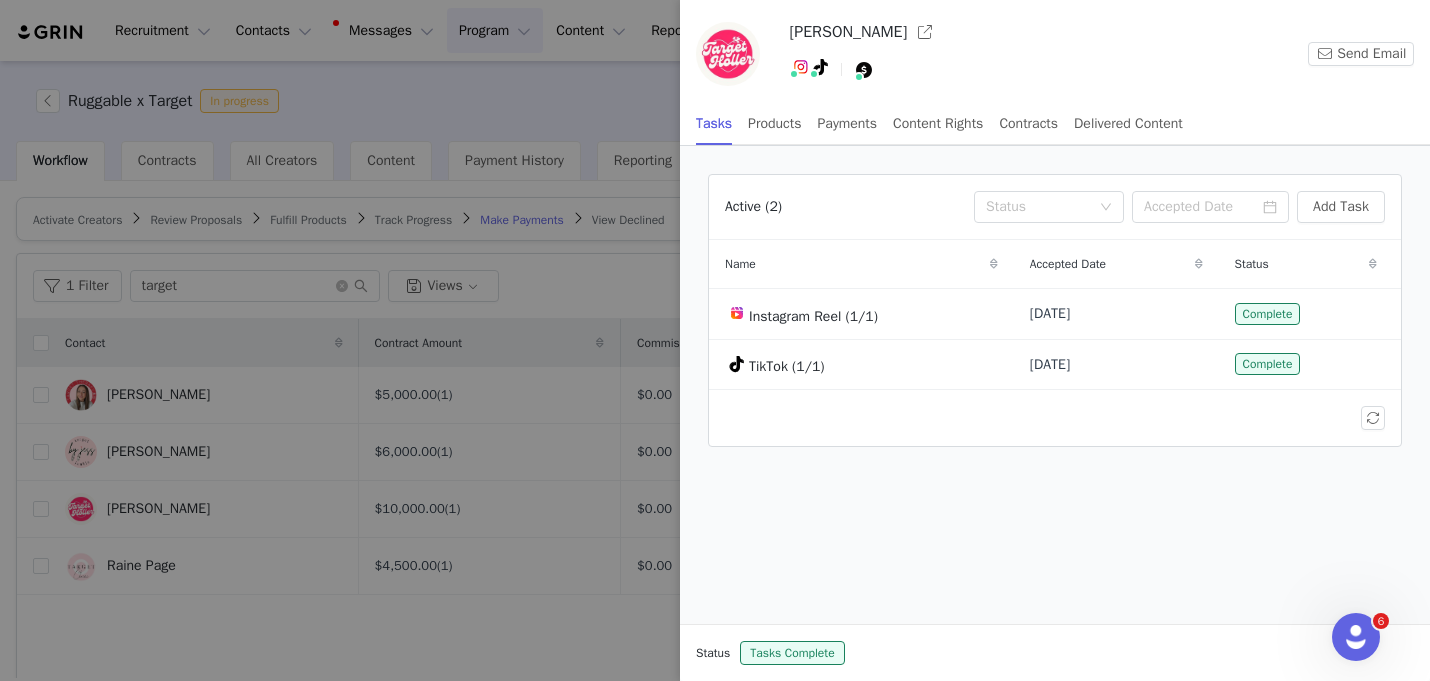 click at bounding box center [715, 340] 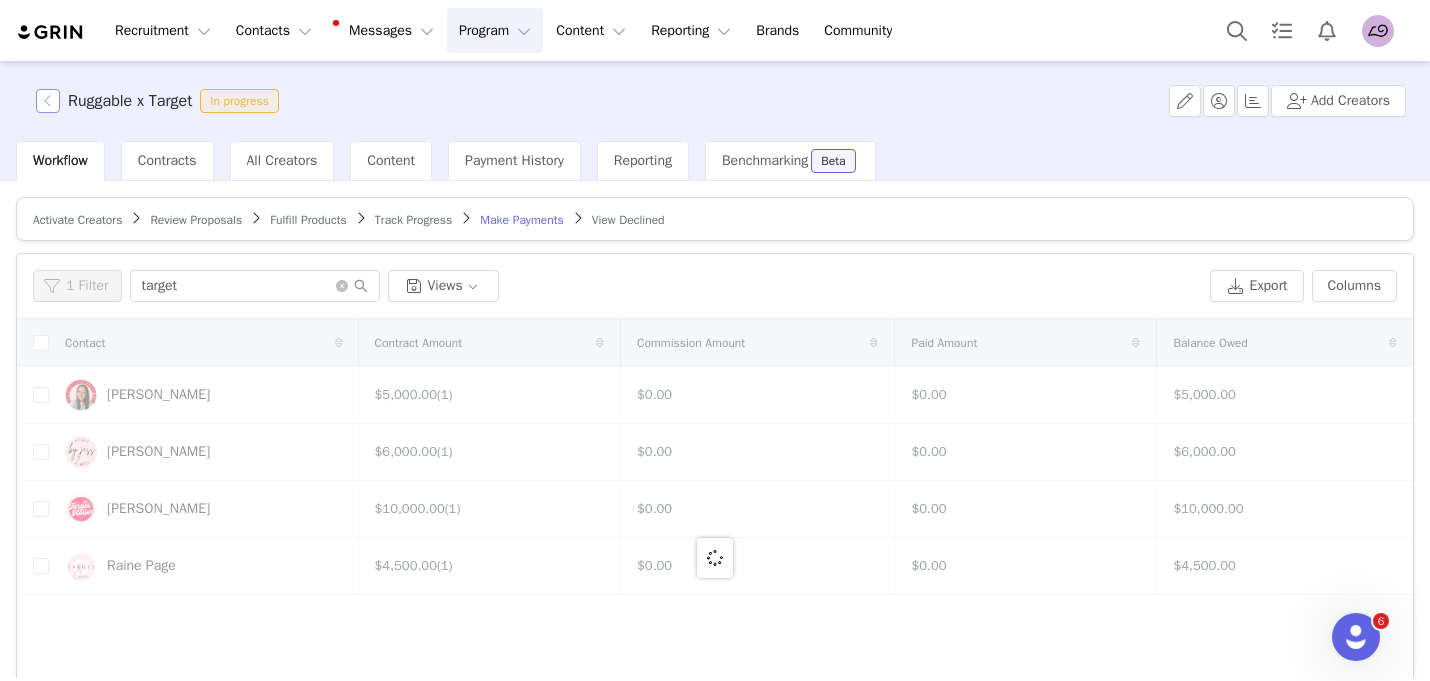 click at bounding box center (48, 101) 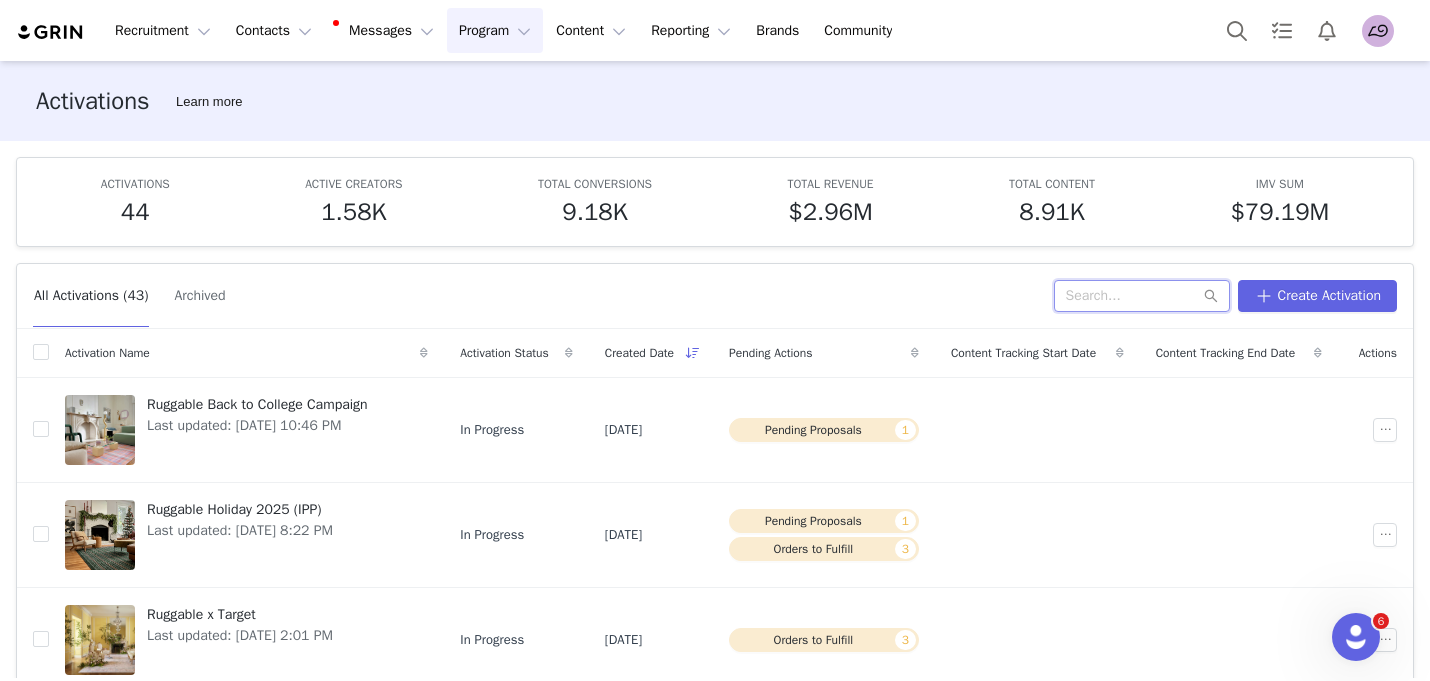 click at bounding box center (1142, 296) 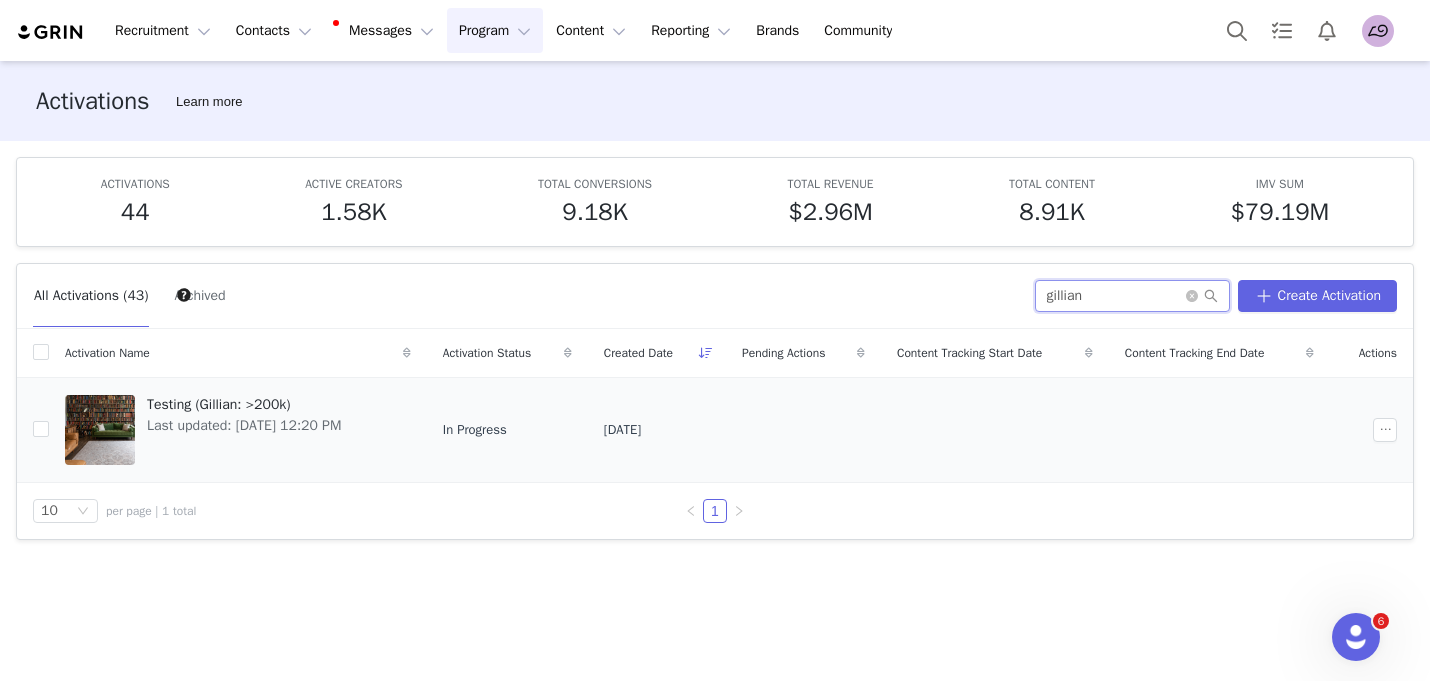 type on "gillian" 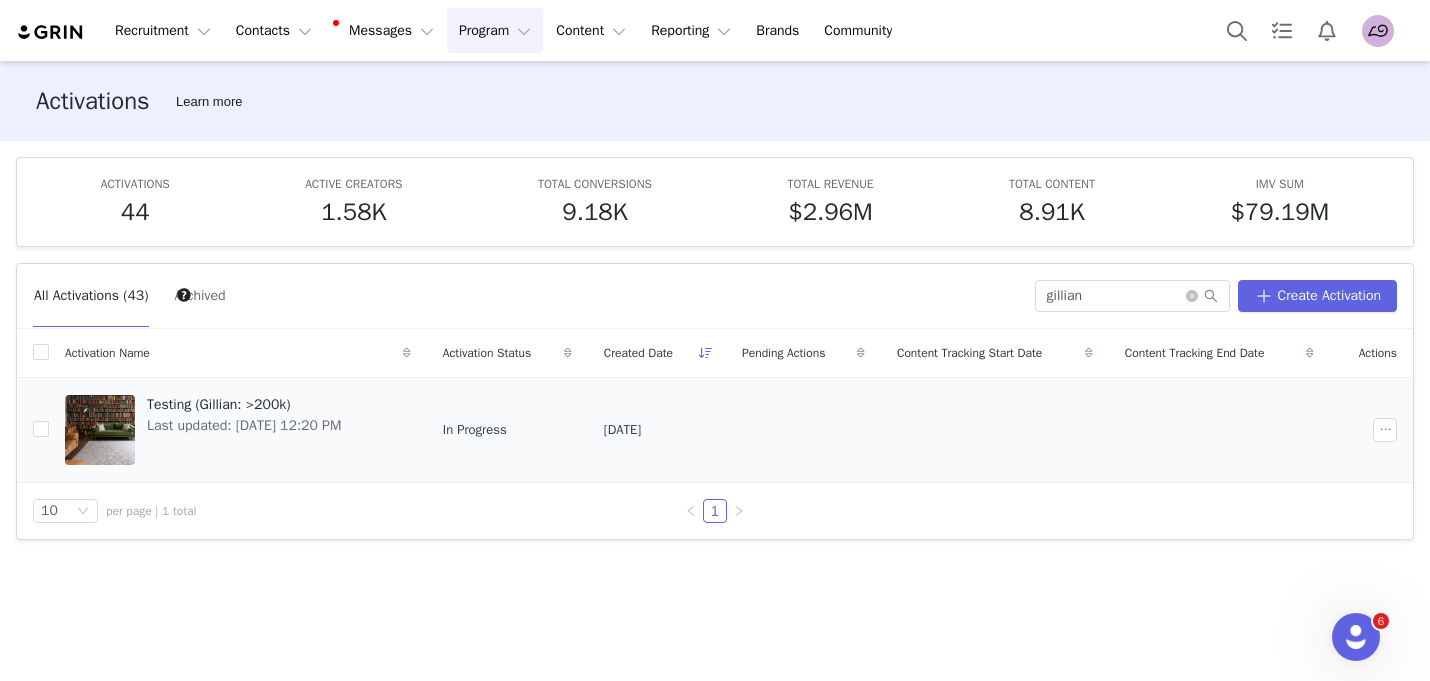click on "Testing (Gillian: >200k)" at bounding box center [244, 404] 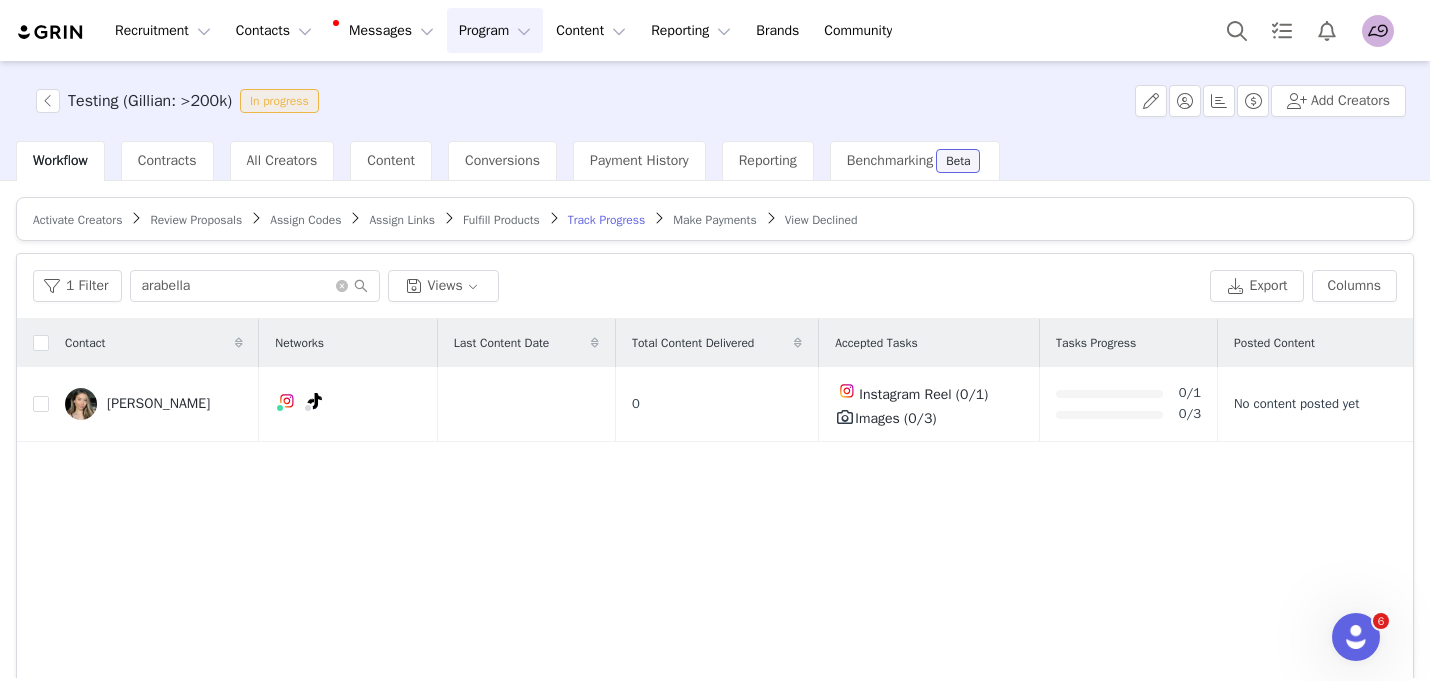 click on "Make Payments" at bounding box center (714, 220) 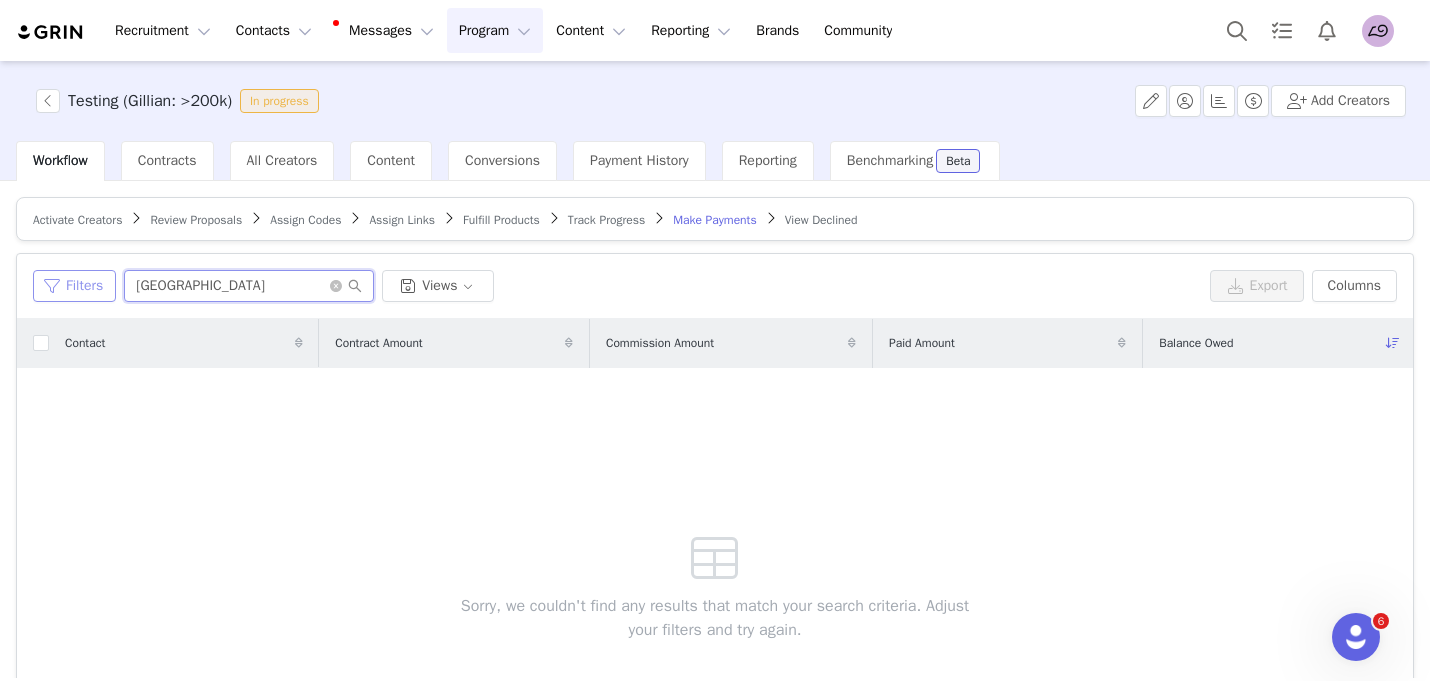 drag, startPoint x: 242, startPoint y: 276, endPoint x: 76, endPoint y: 276, distance: 166 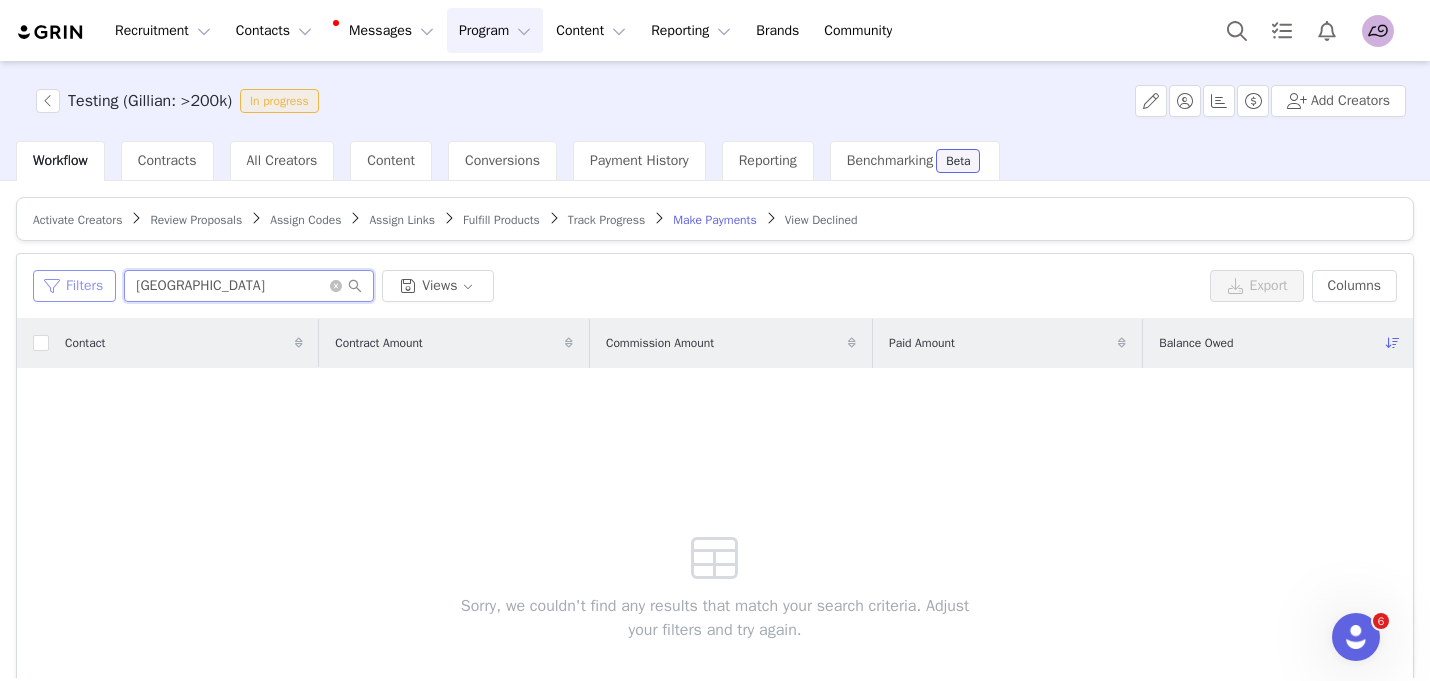 drag, startPoint x: 162, startPoint y: 293, endPoint x: 108, endPoint y: 270, distance: 58.694122 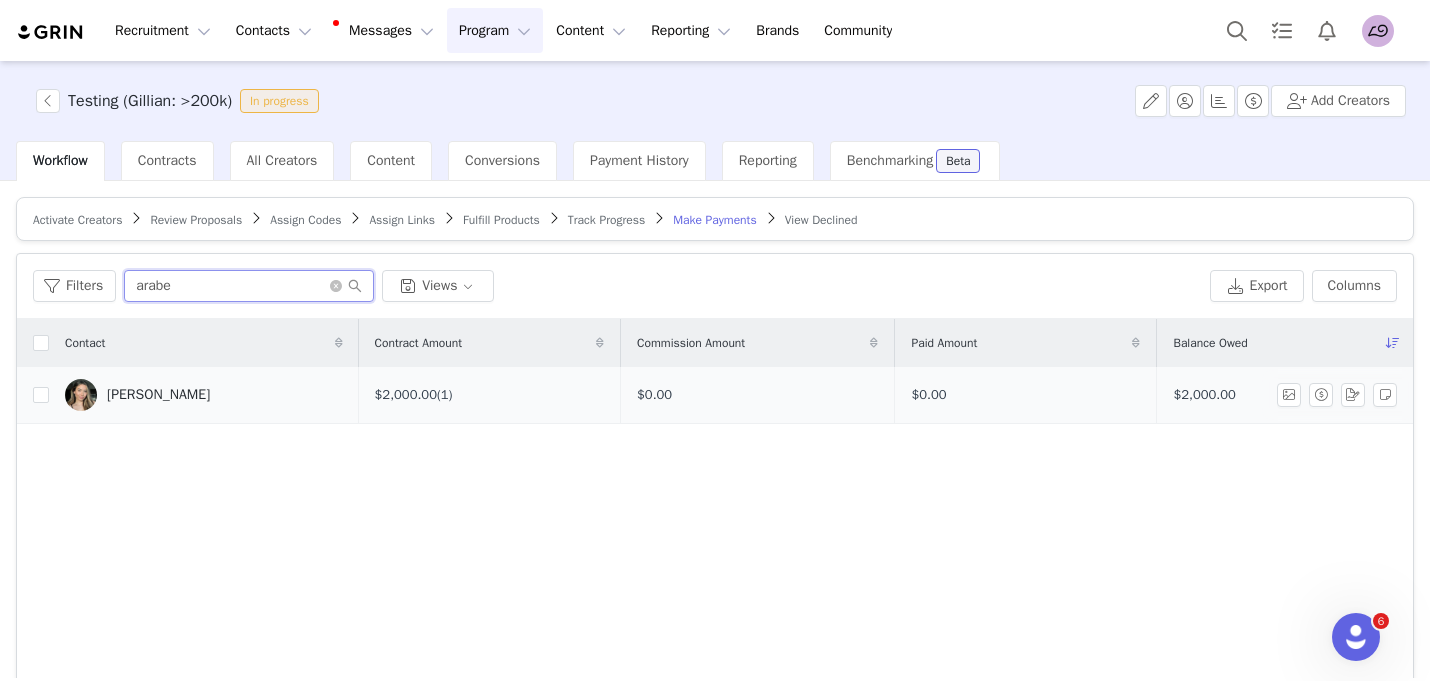 type on "arabe" 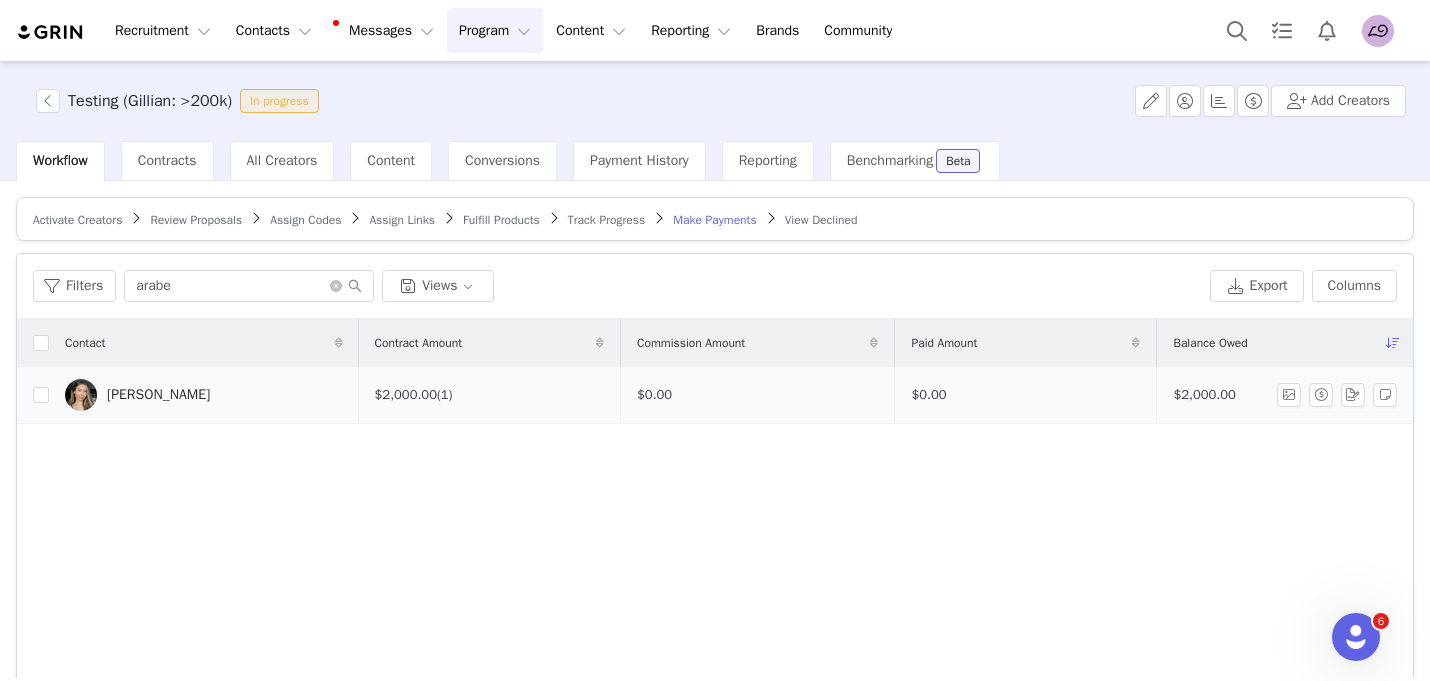 click on "[PERSON_NAME]" at bounding box center (158, 395) 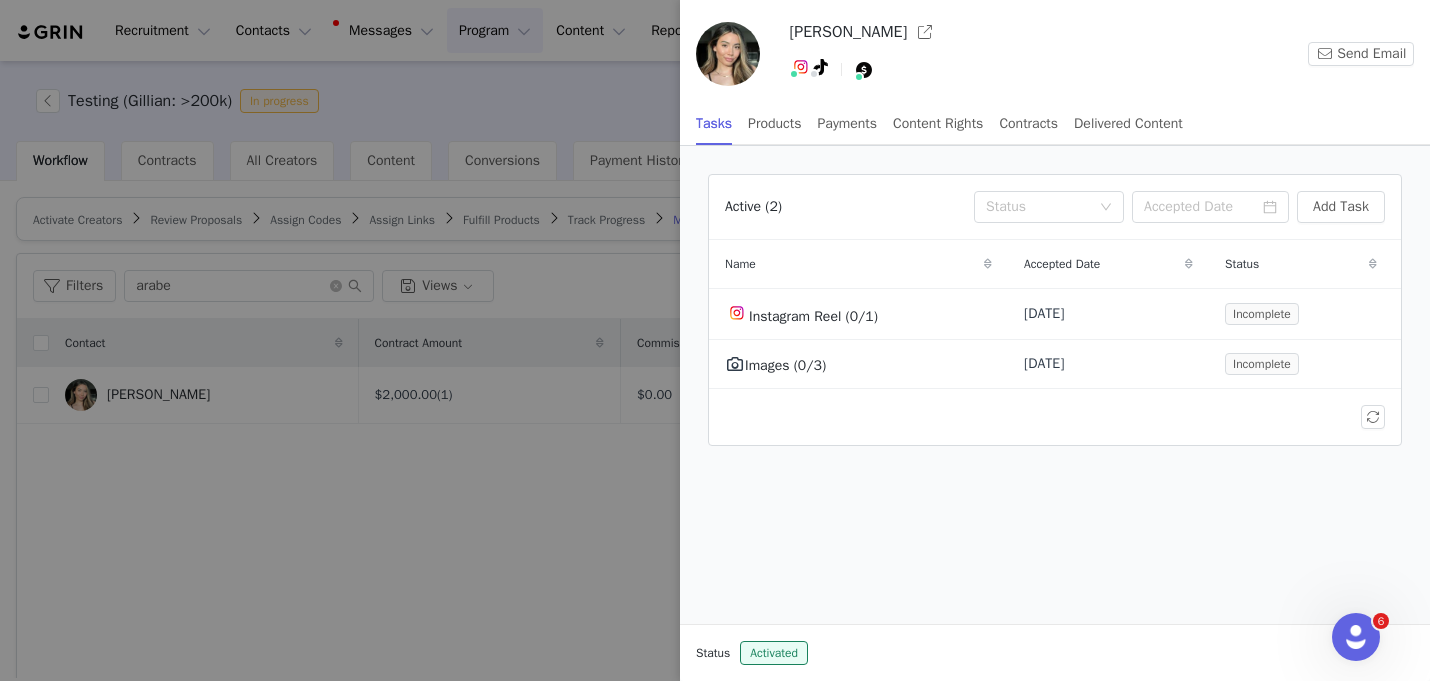 click at bounding box center [715, 340] 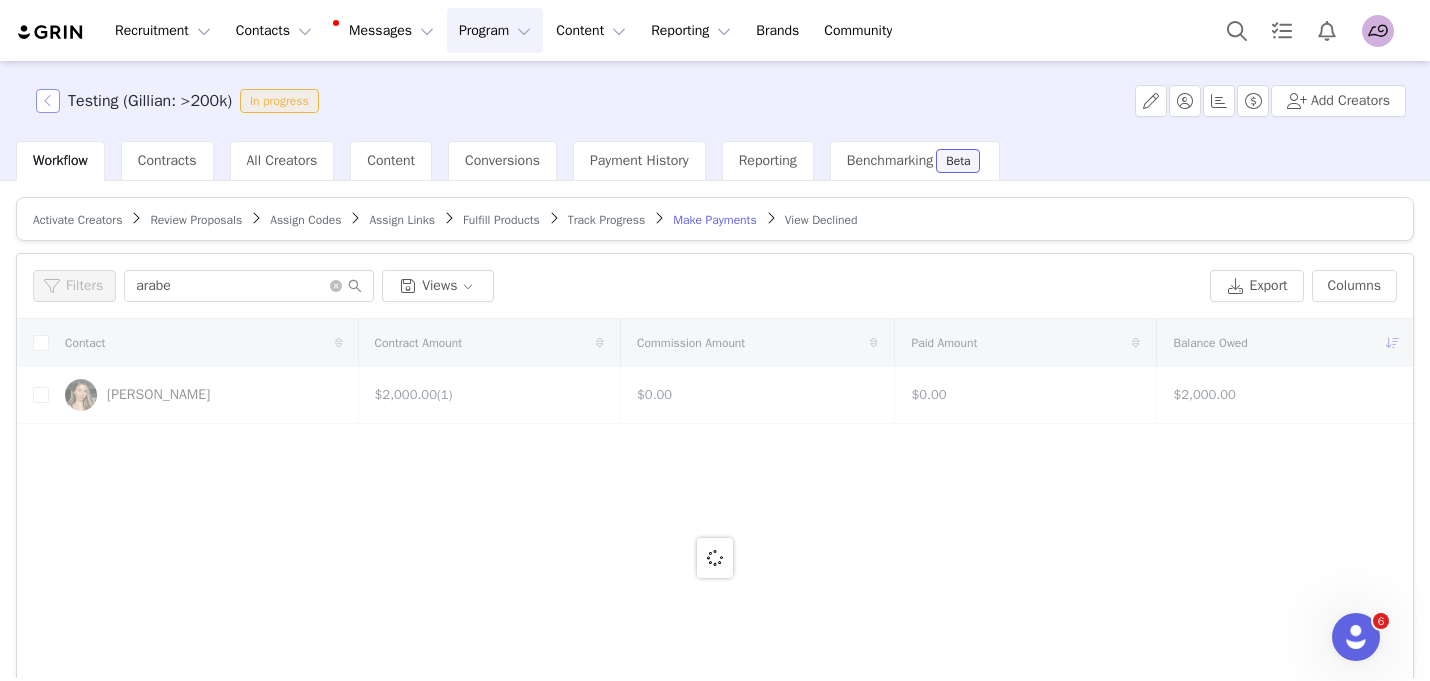 click at bounding box center [48, 101] 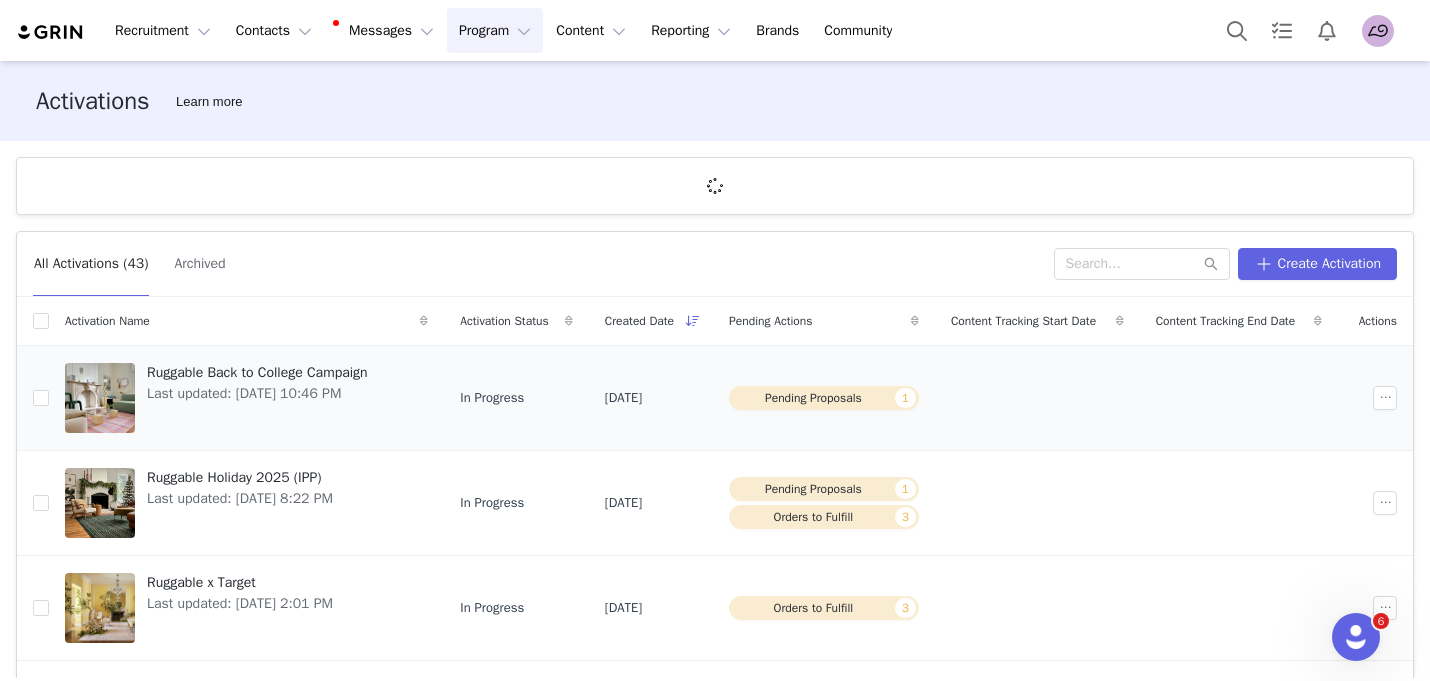 click on "Ruggable Back to College Campaign" at bounding box center [257, 372] 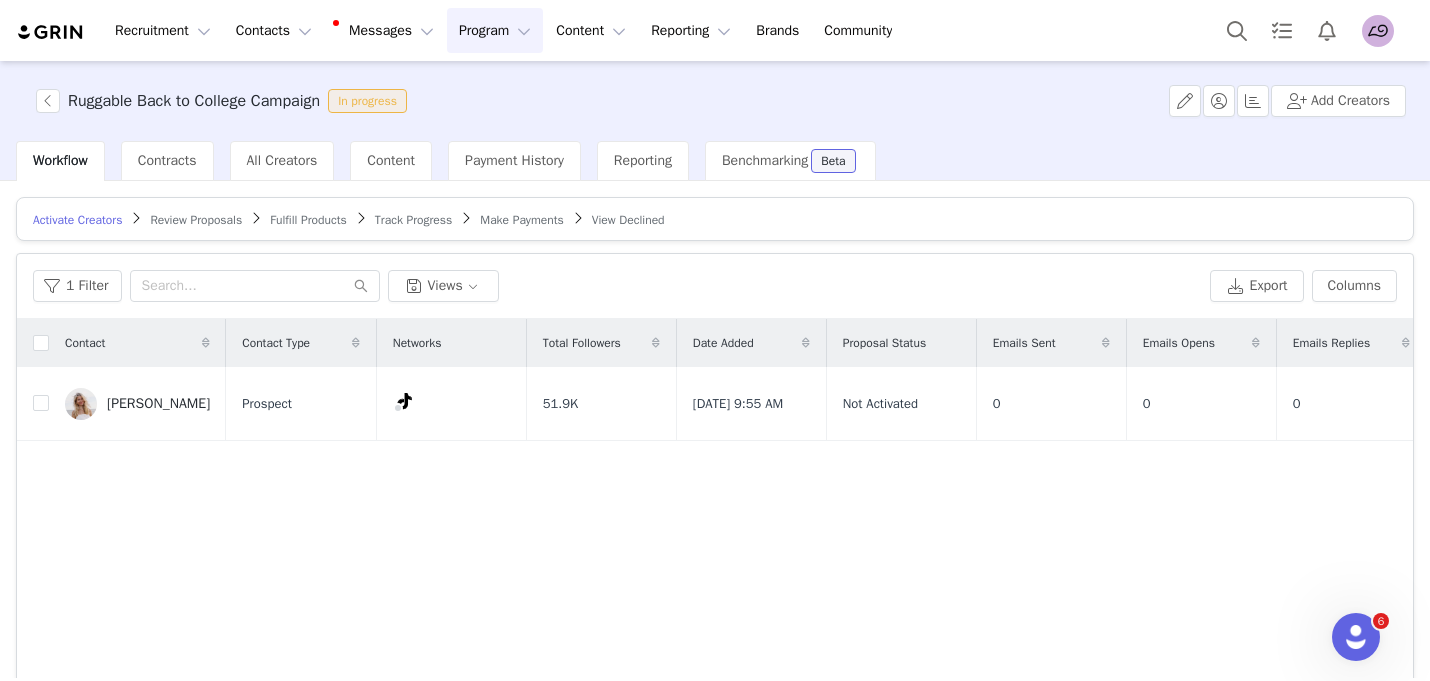 click on "Review Proposals" at bounding box center (196, 220) 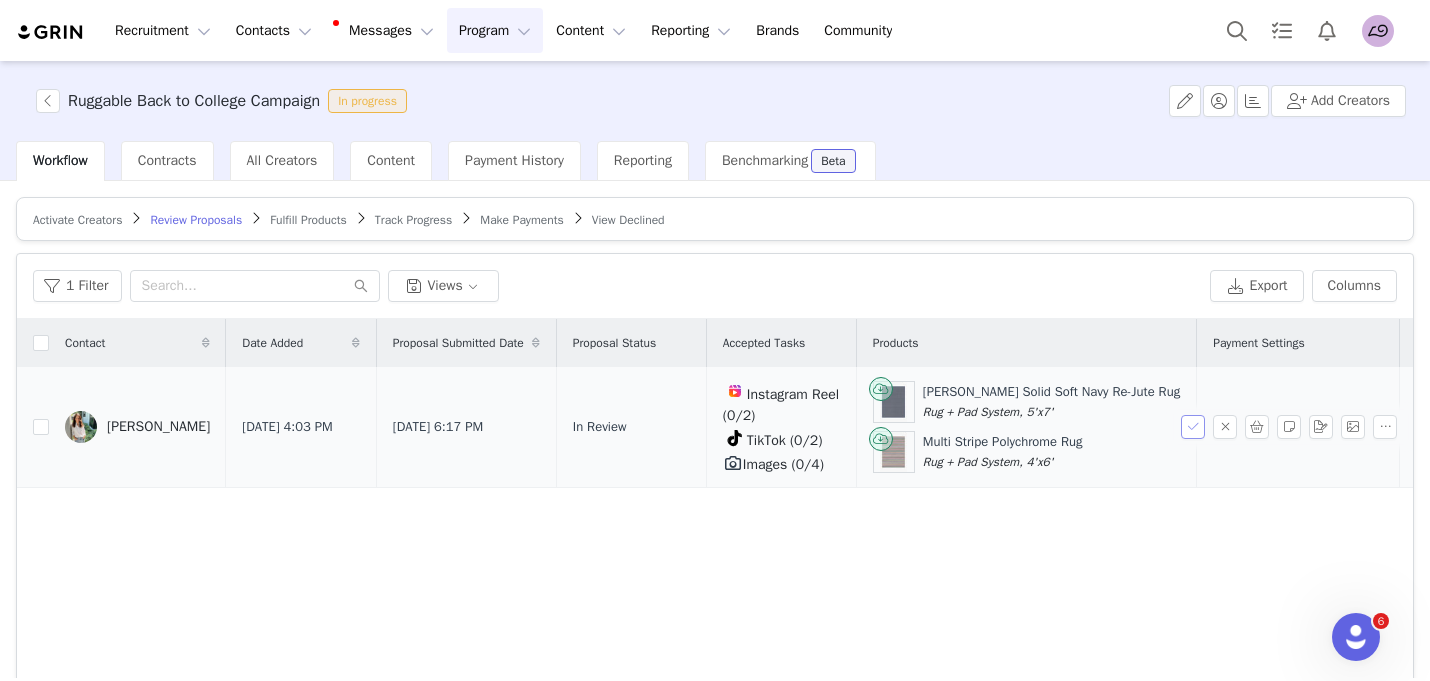 click at bounding box center (1193, 427) 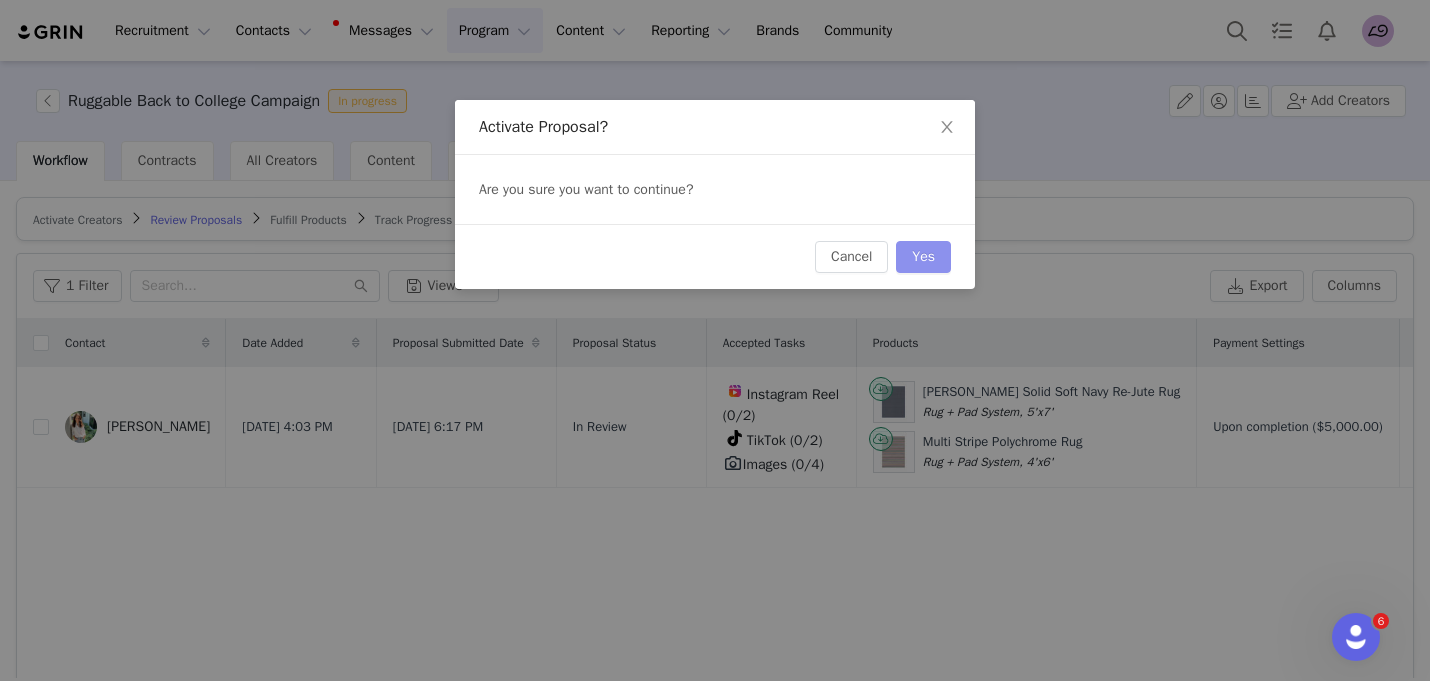 click on "Yes" at bounding box center (923, 257) 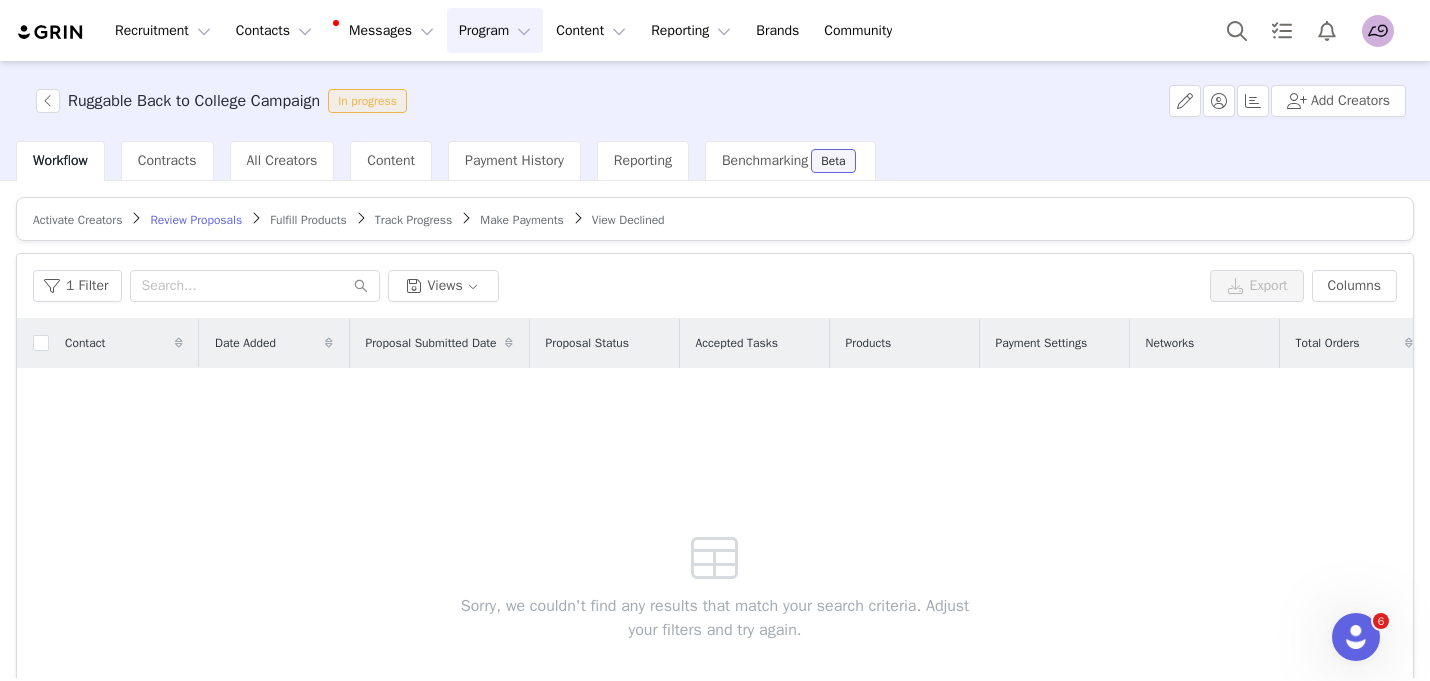 click on "Fulfill Products" at bounding box center (308, 220) 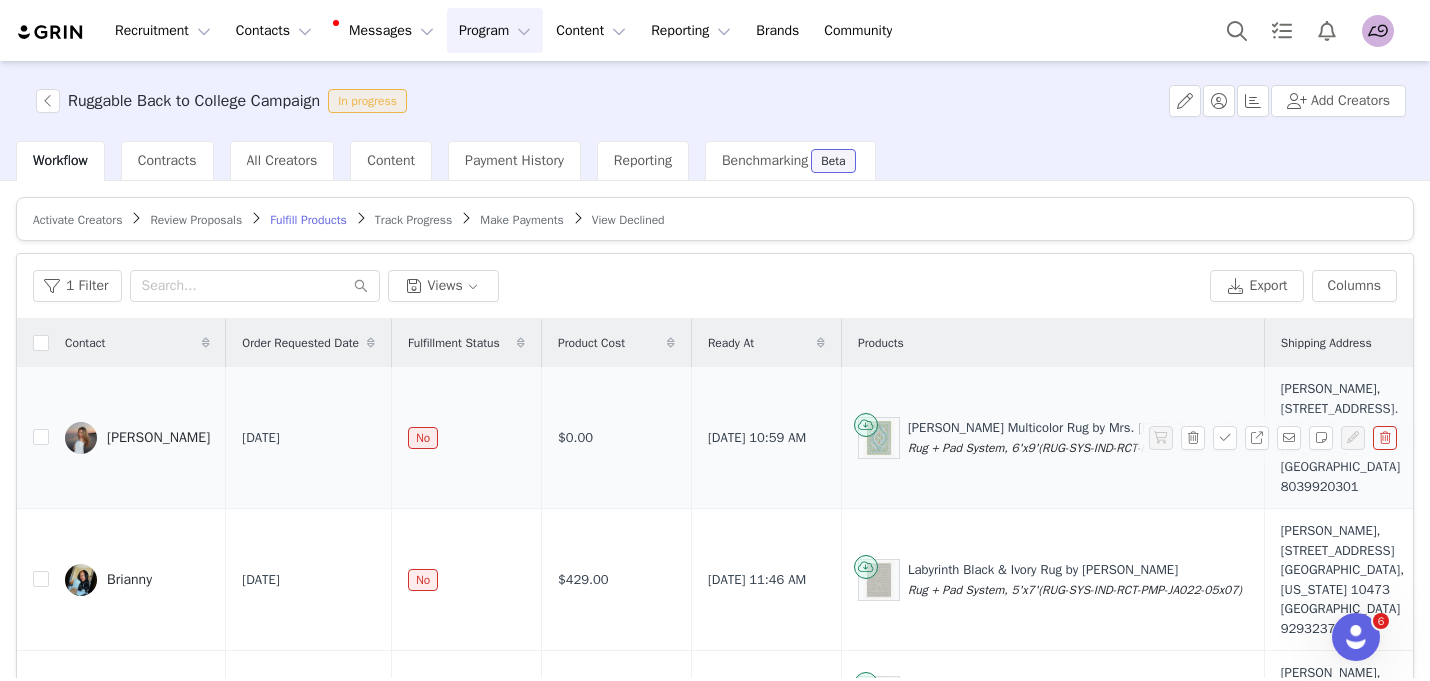 scroll, scrollTop: 16, scrollLeft: 0, axis: vertical 